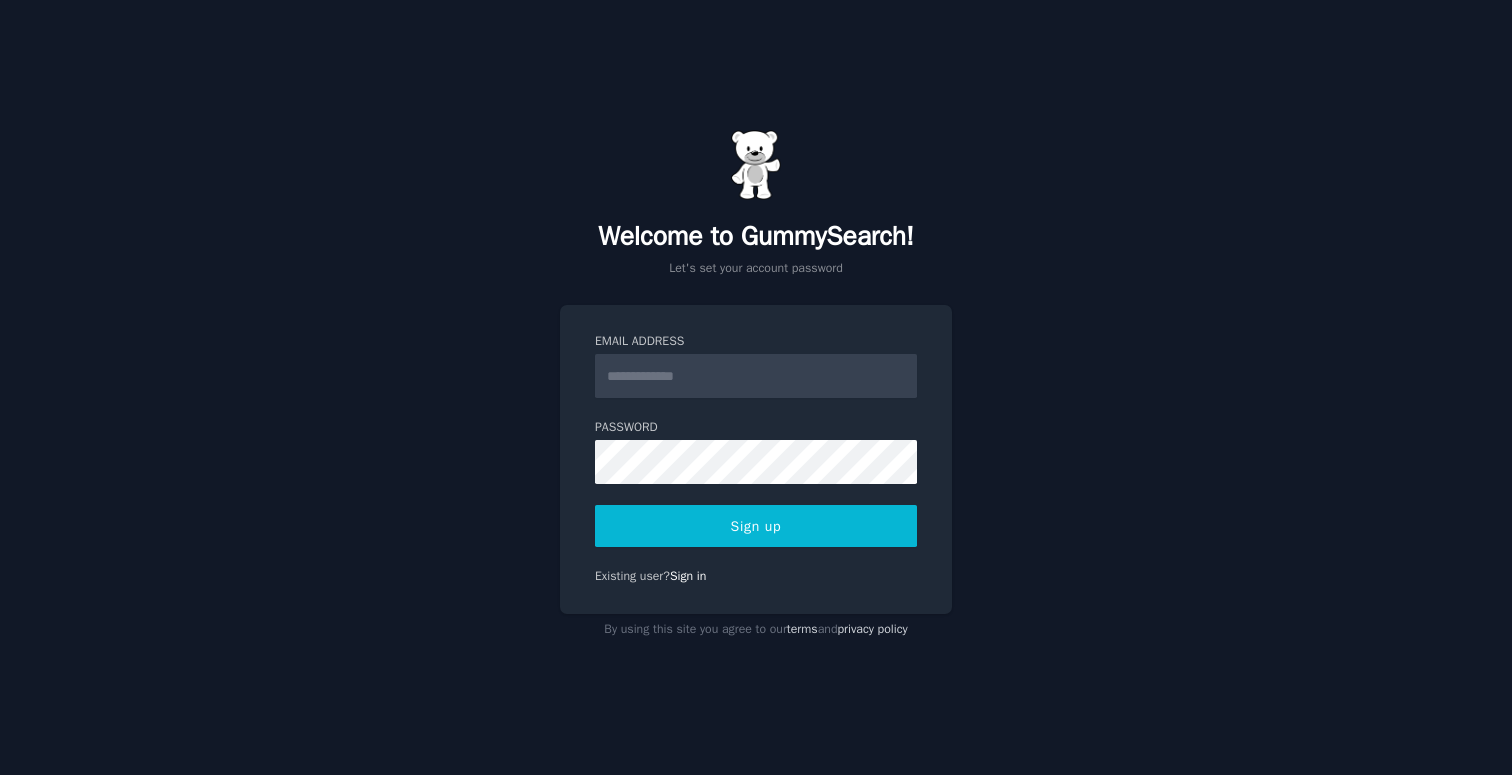 scroll, scrollTop: 0, scrollLeft: 0, axis: both 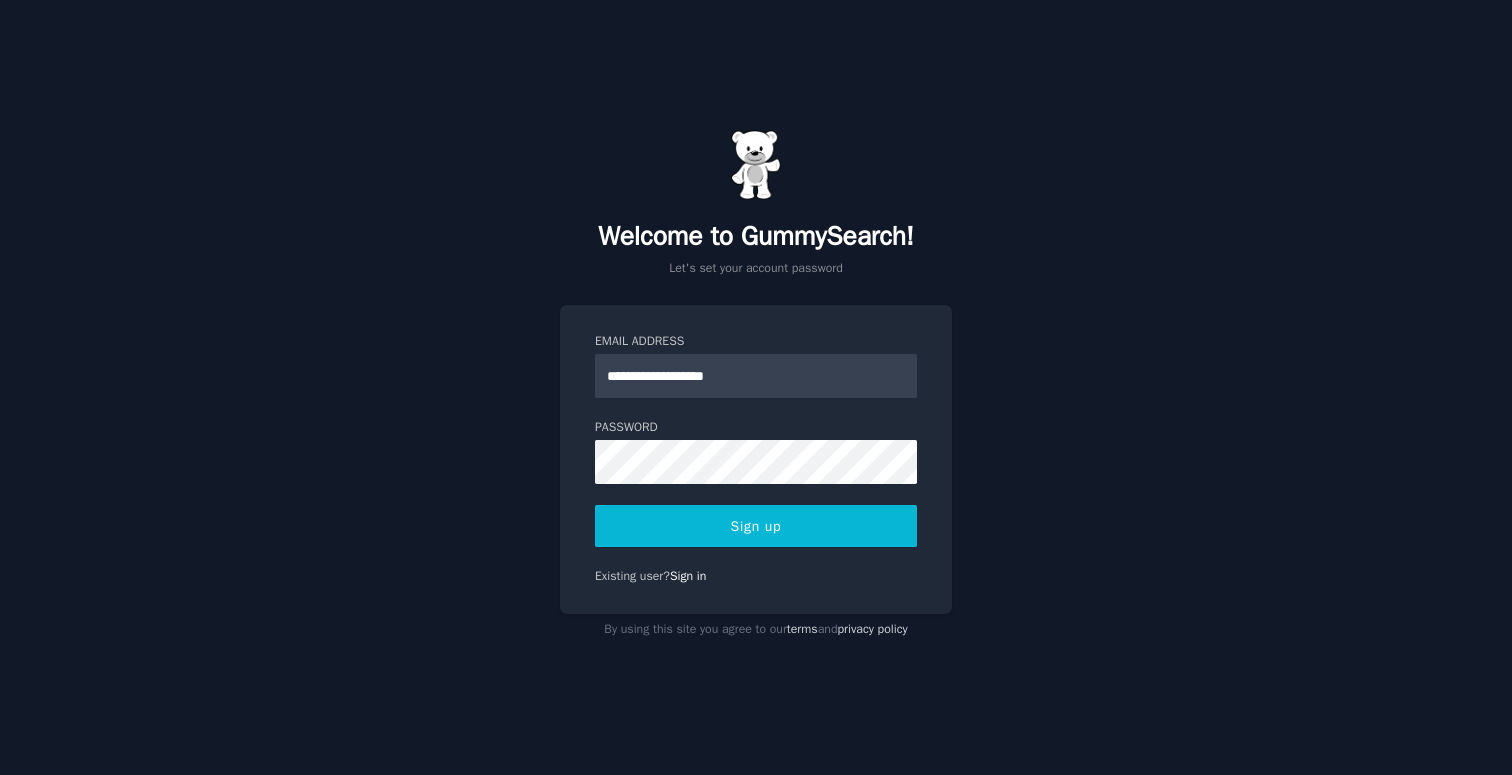 click on "Sign up" at bounding box center [756, 526] 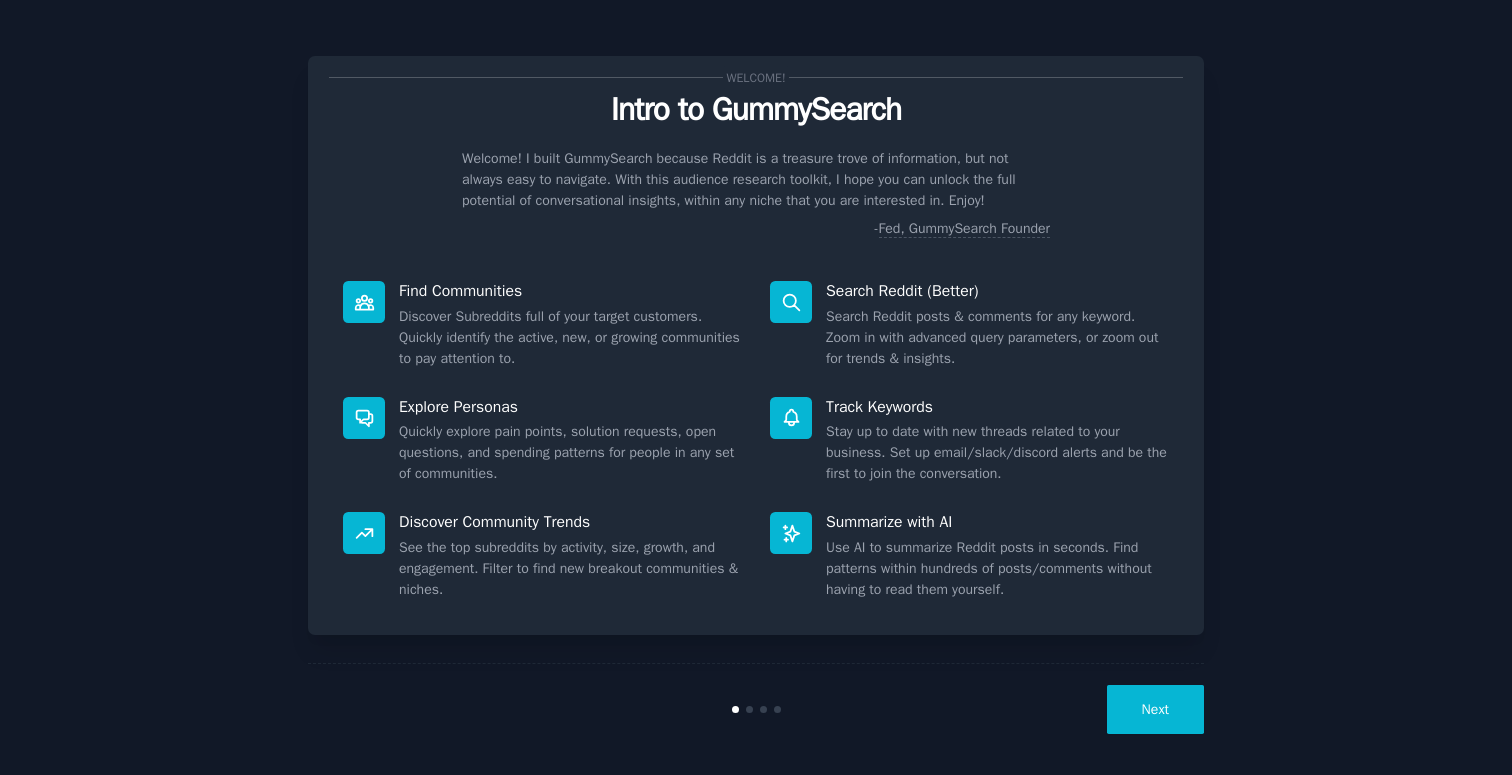 scroll, scrollTop: 0, scrollLeft: 0, axis: both 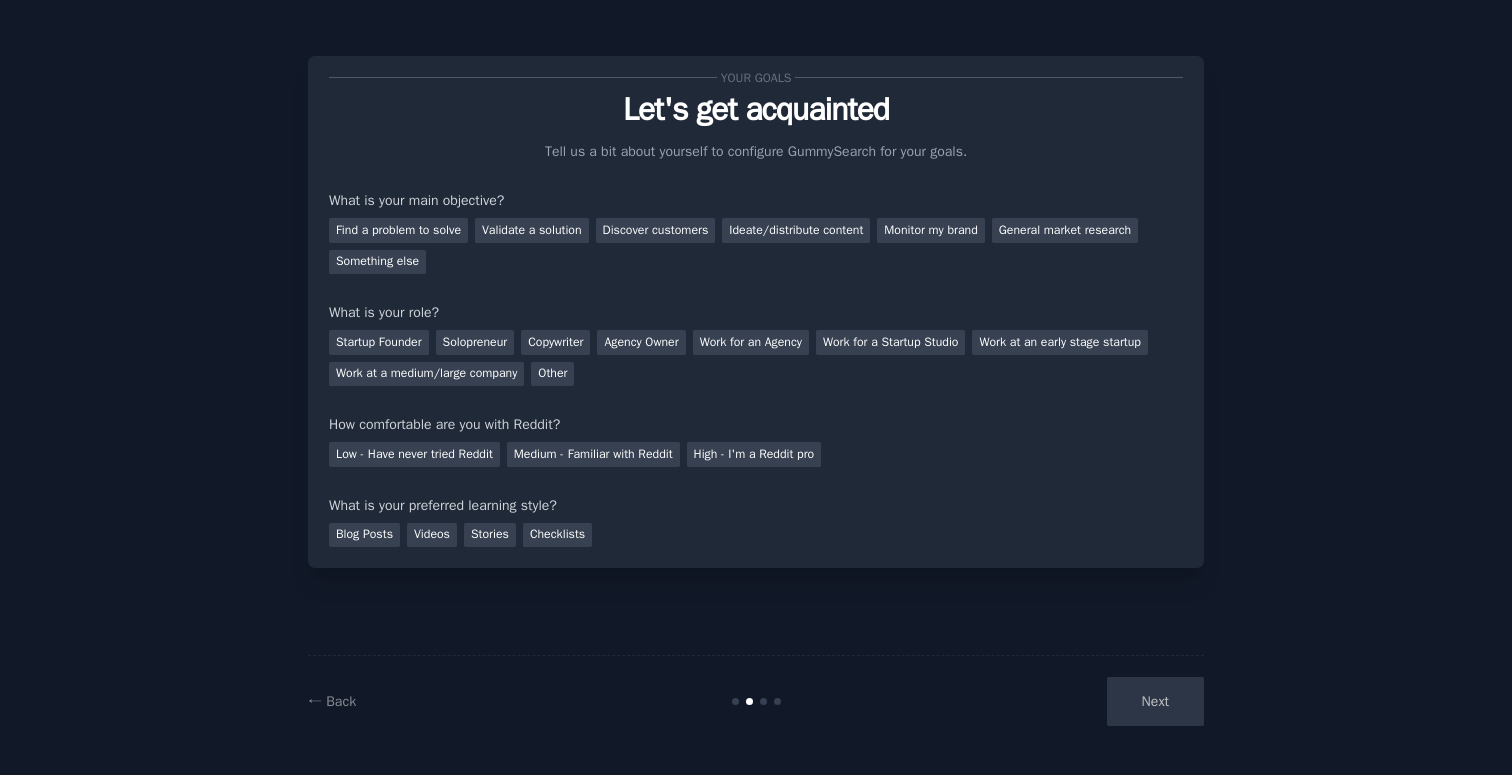 click on "Next" at bounding box center [1054, 701] 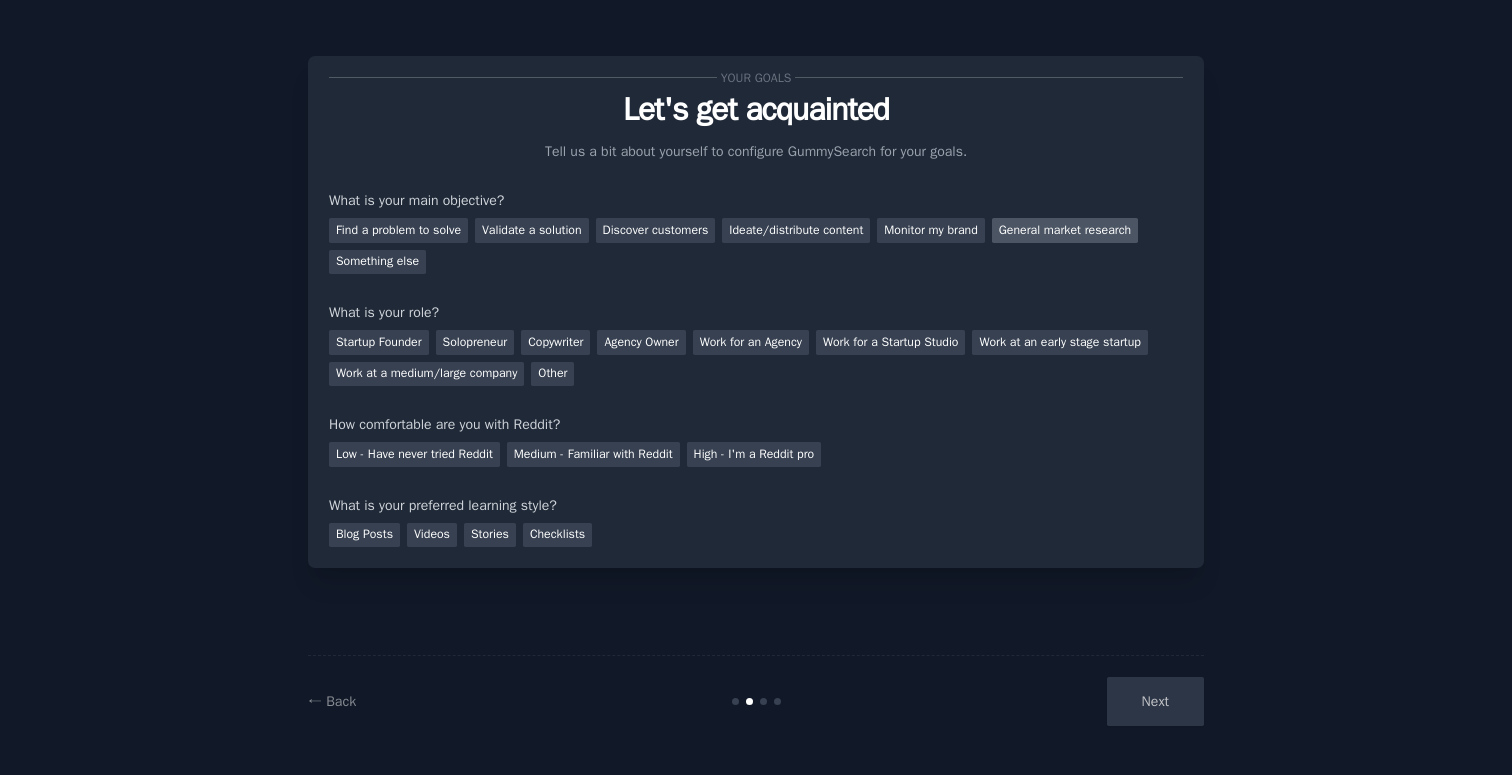 click on "General market research" at bounding box center [1065, 230] 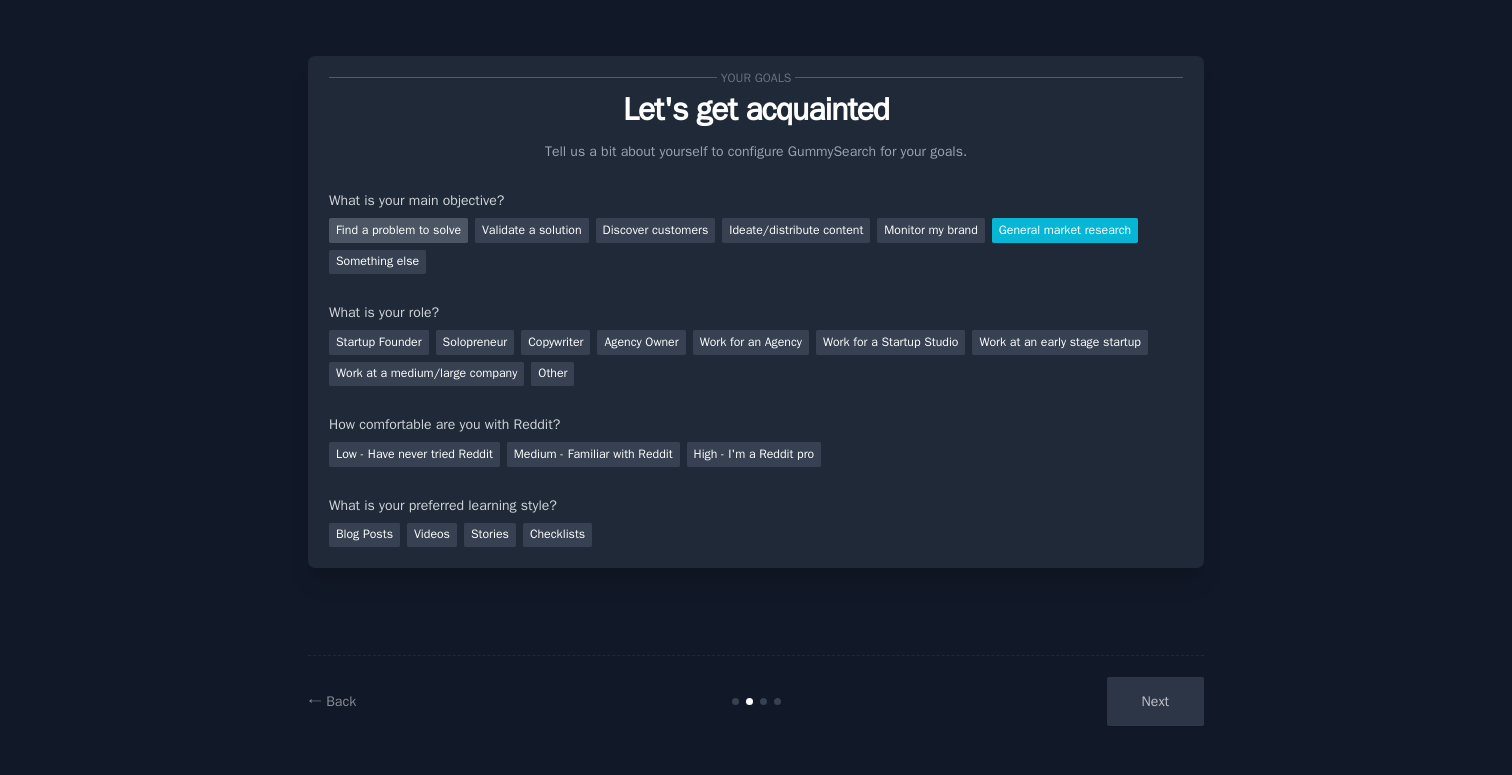 click on "Find a problem to solve" at bounding box center (398, 230) 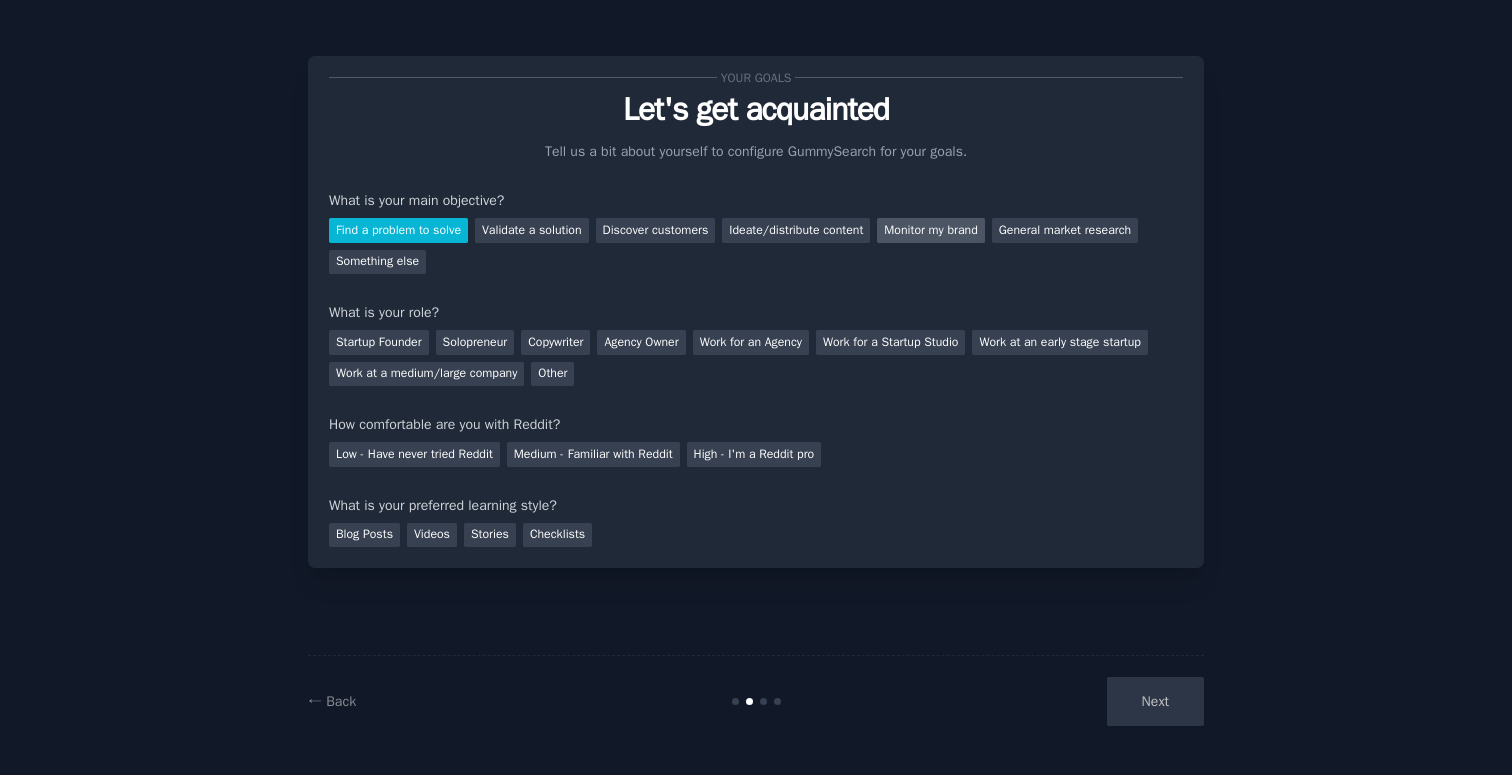 click on "Monitor my brand" at bounding box center (930, 230) 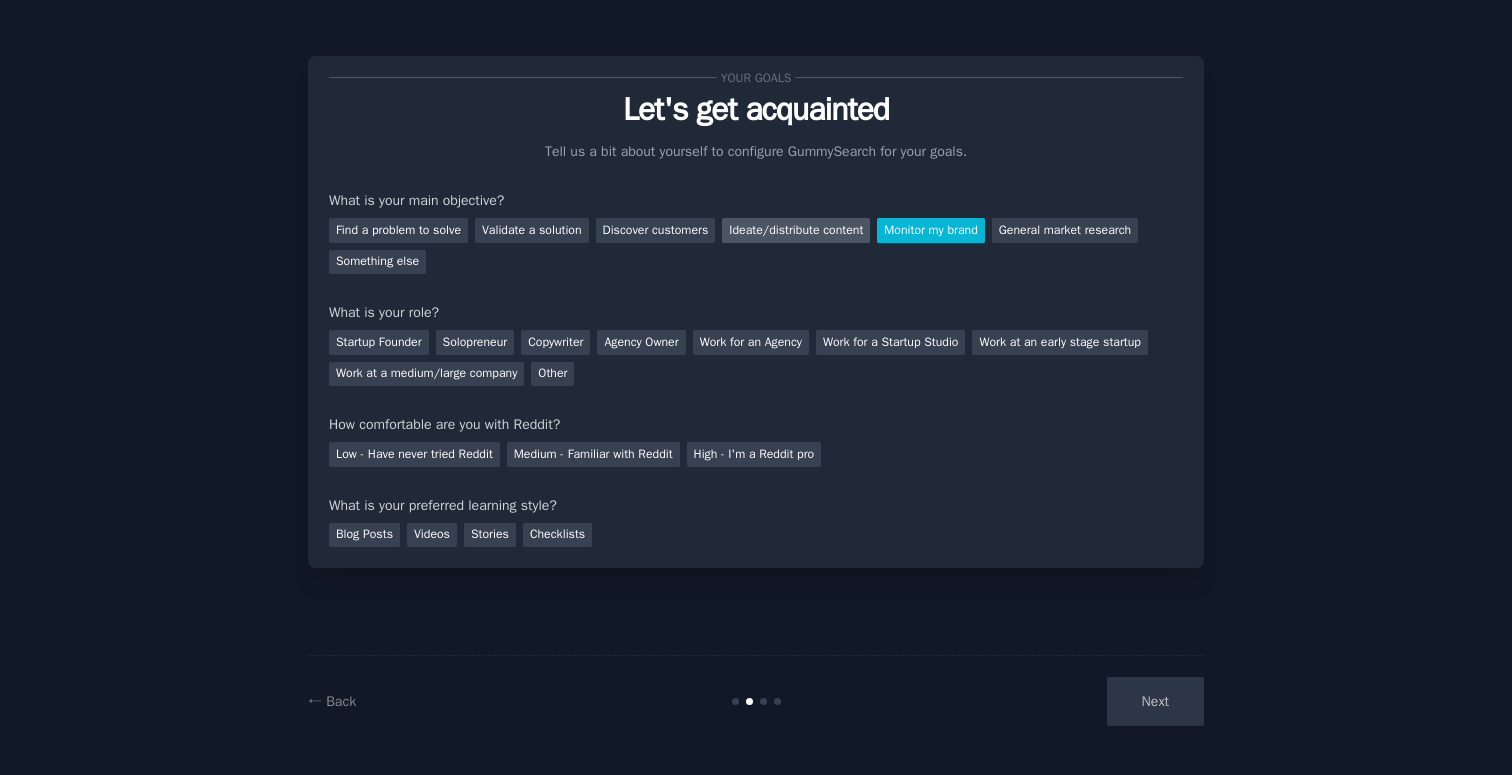 click on "Ideate/distribute content" at bounding box center (796, 230) 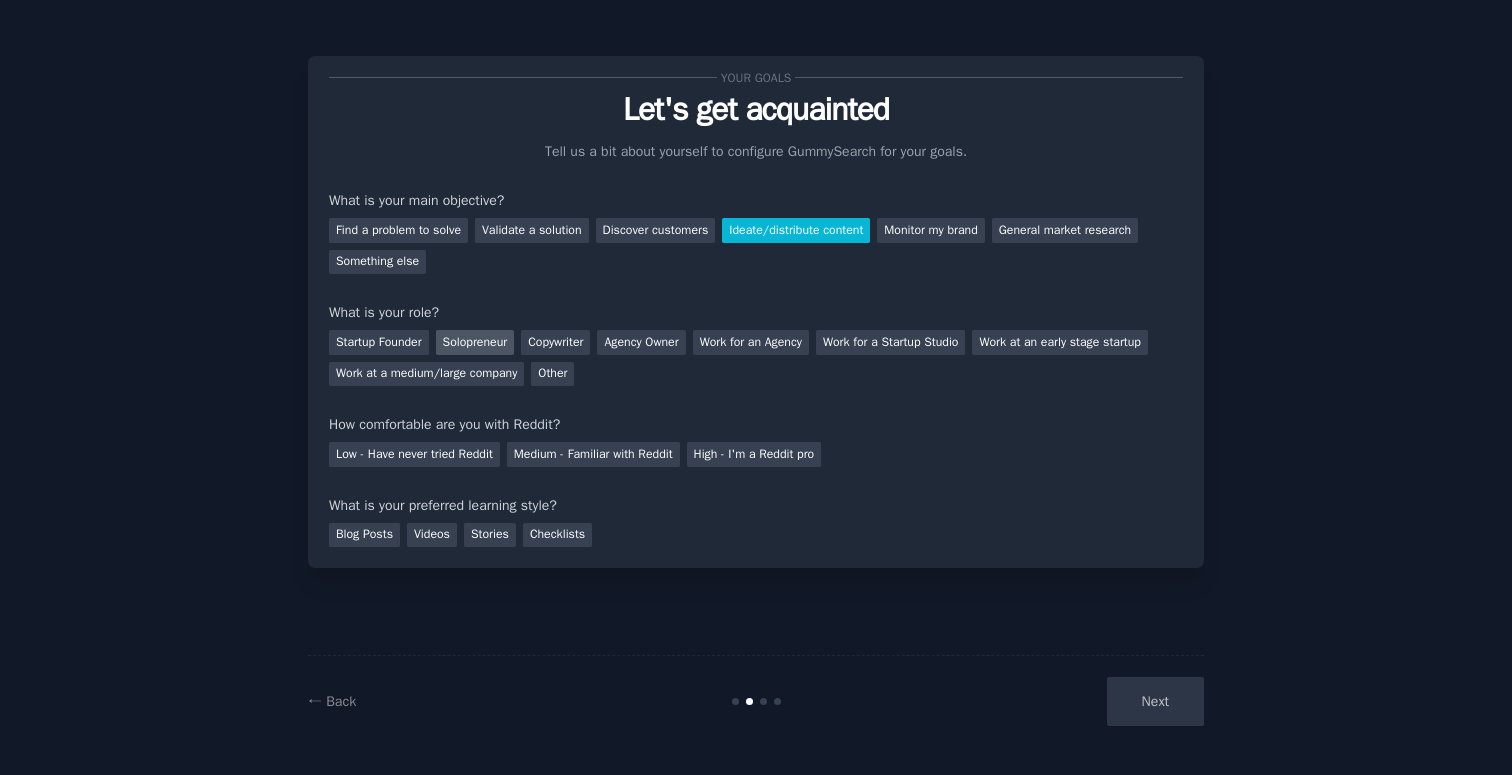 click on "Solopreneur" at bounding box center [475, 342] 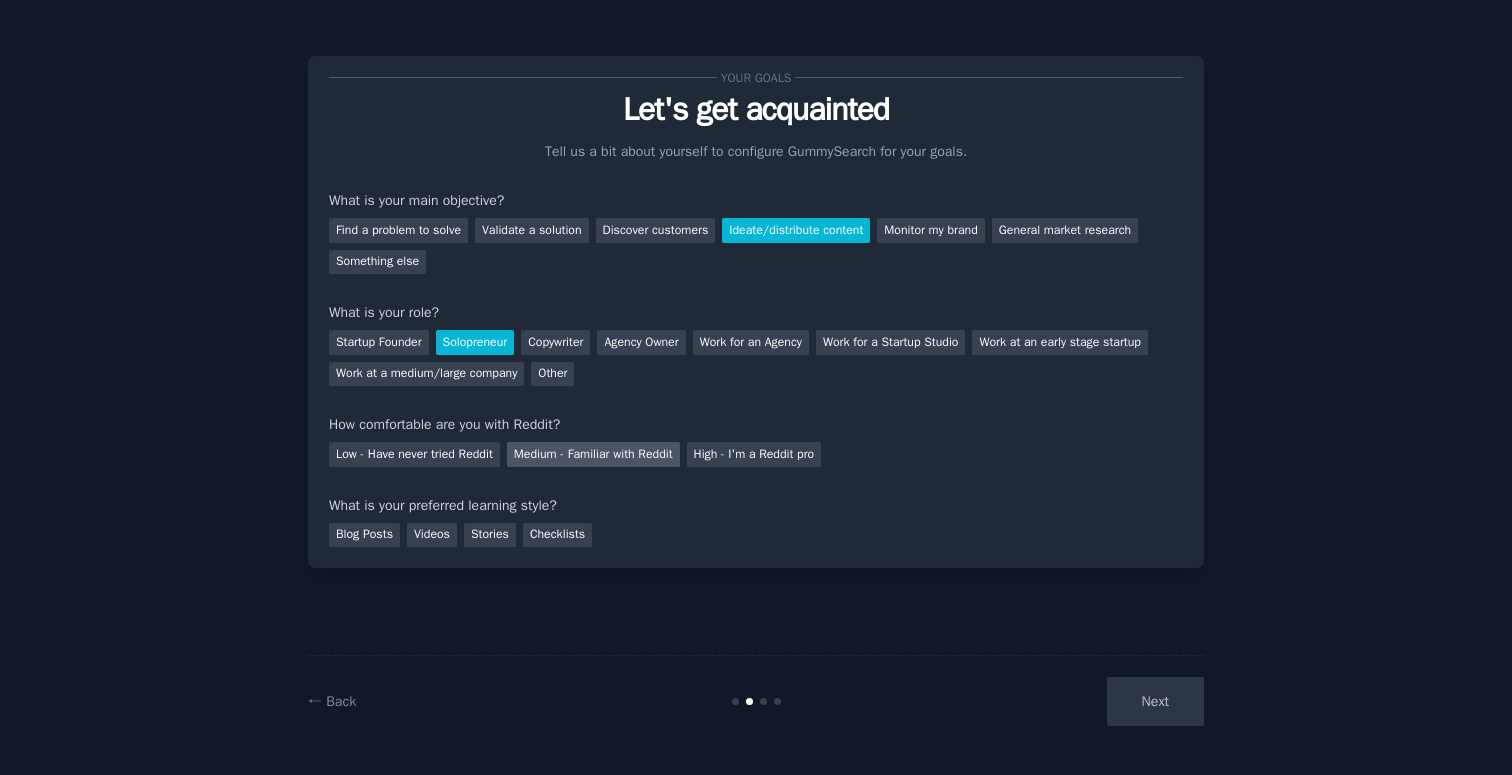 click on "Medium - Familiar with Reddit" at bounding box center (593, 454) 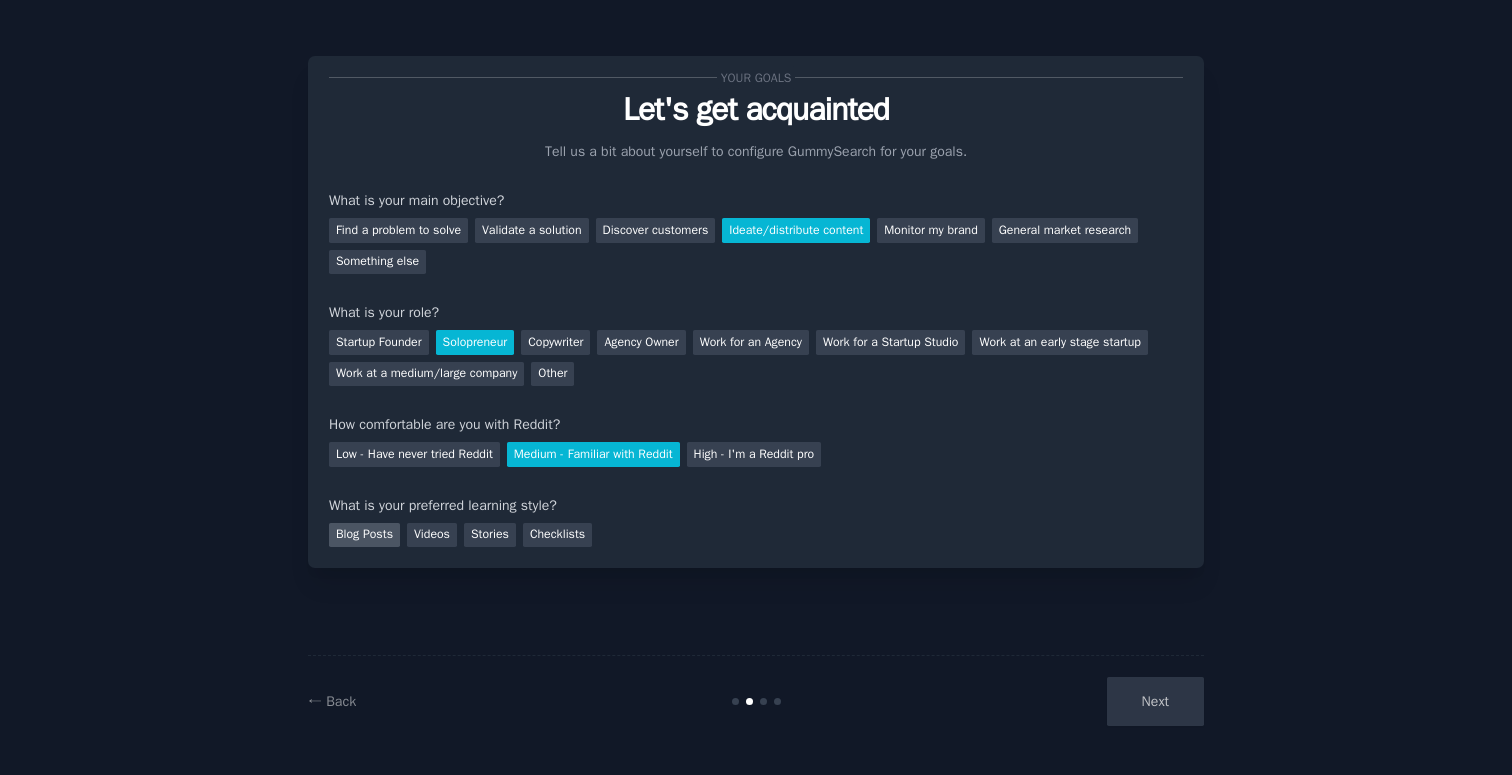 click on "Blog Posts" at bounding box center (364, 535) 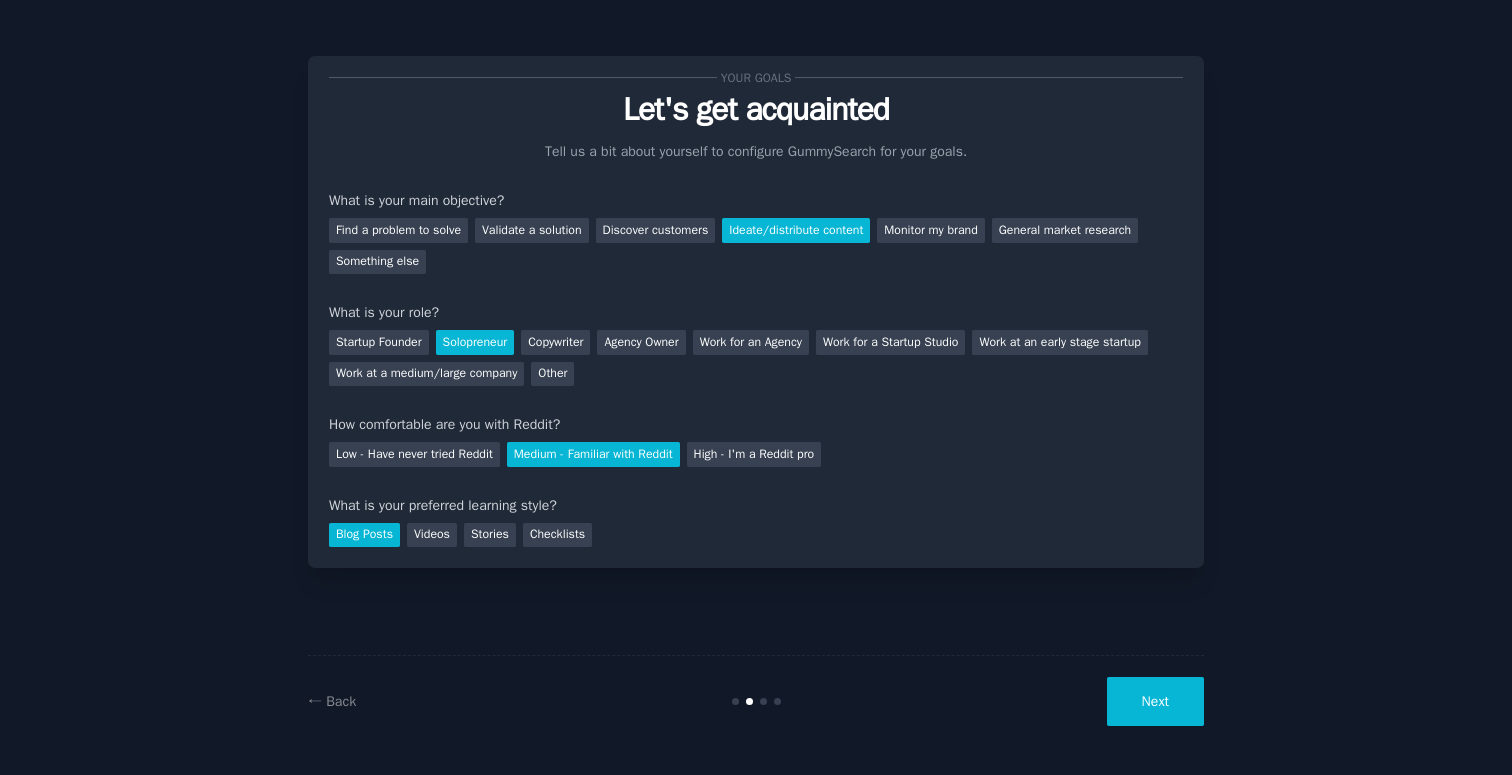 click on "Next" at bounding box center (1155, 701) 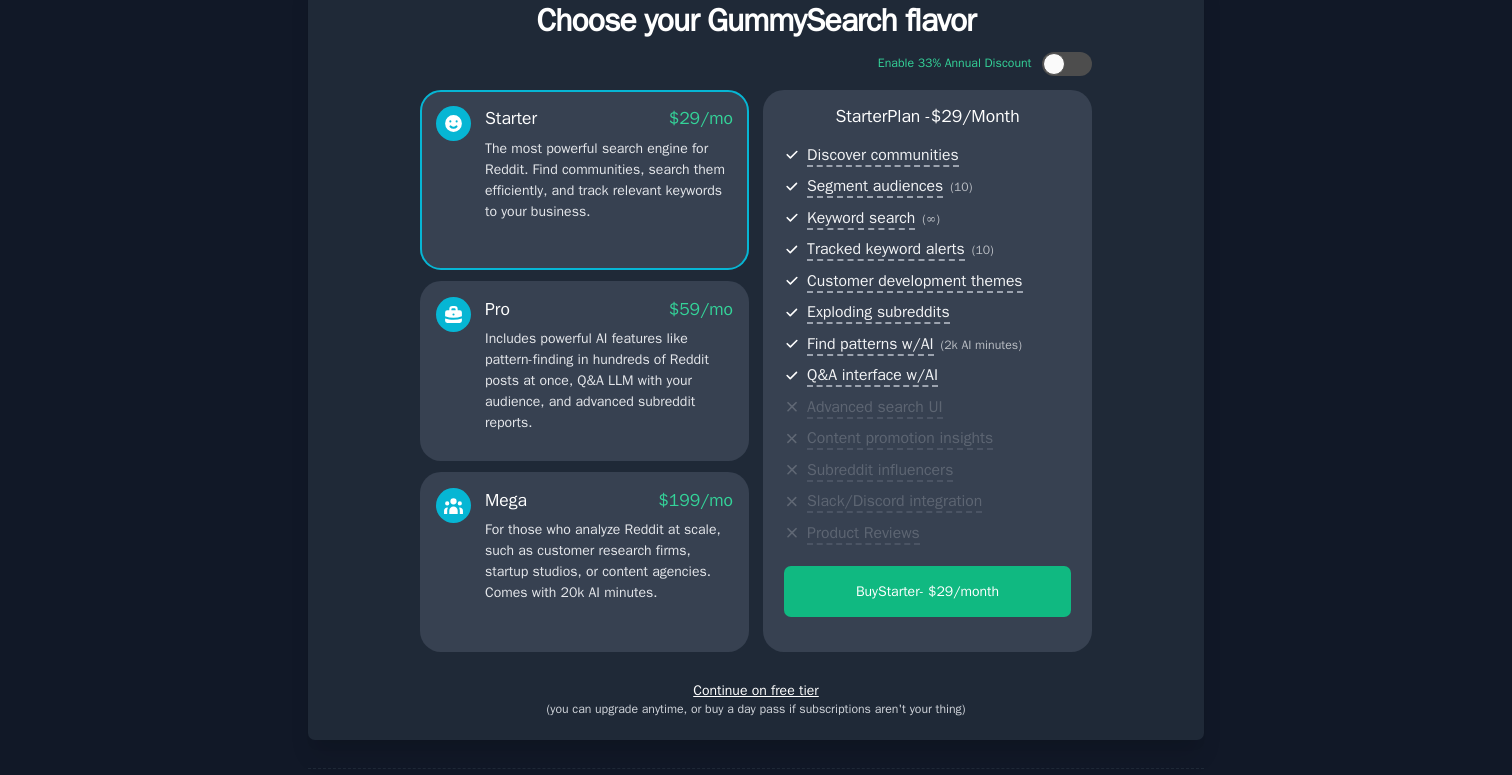 click on "Continue on free tier" at bounding box center [756, 690] 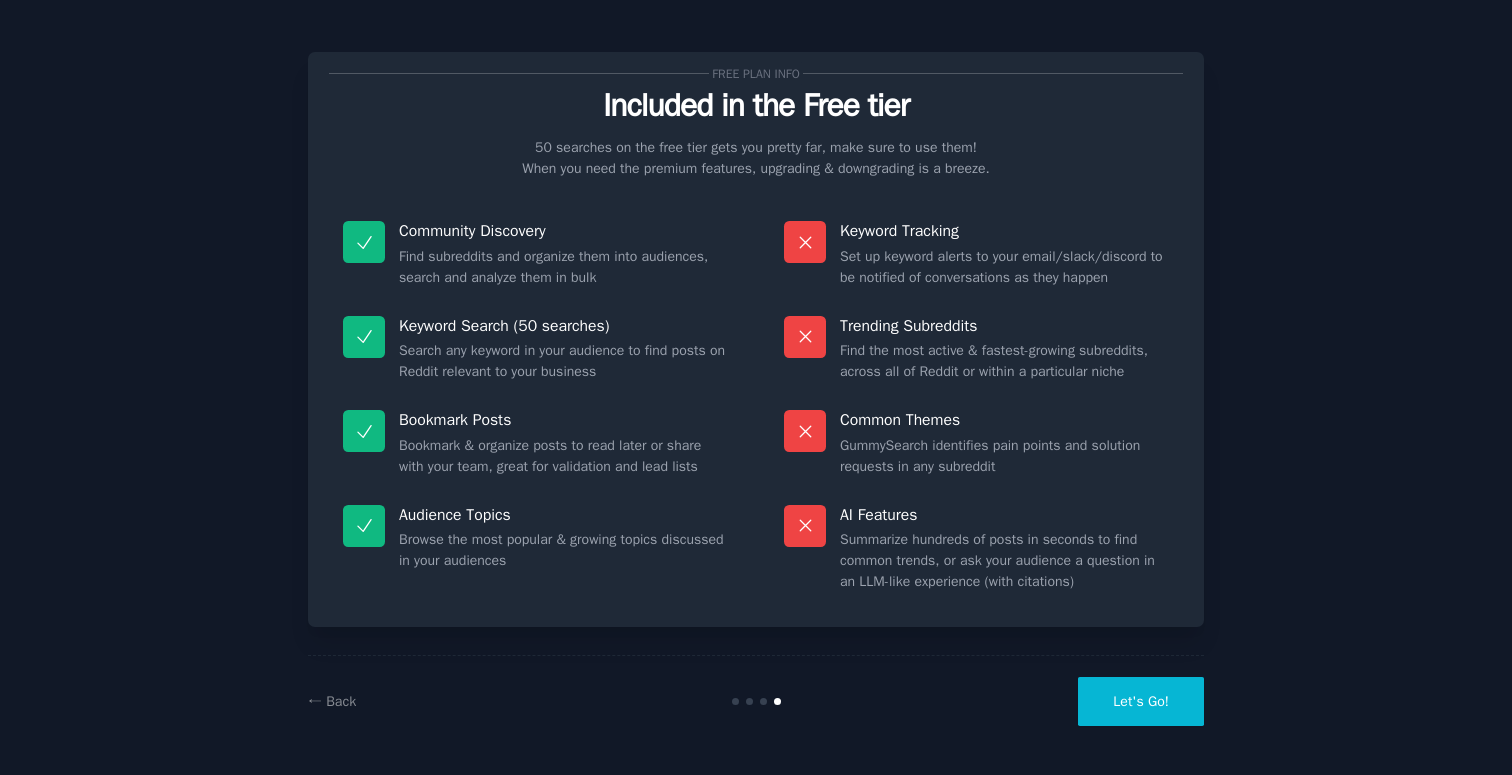 scroll, scrollTop: 4, scrollLeft: 0, axis: vertical 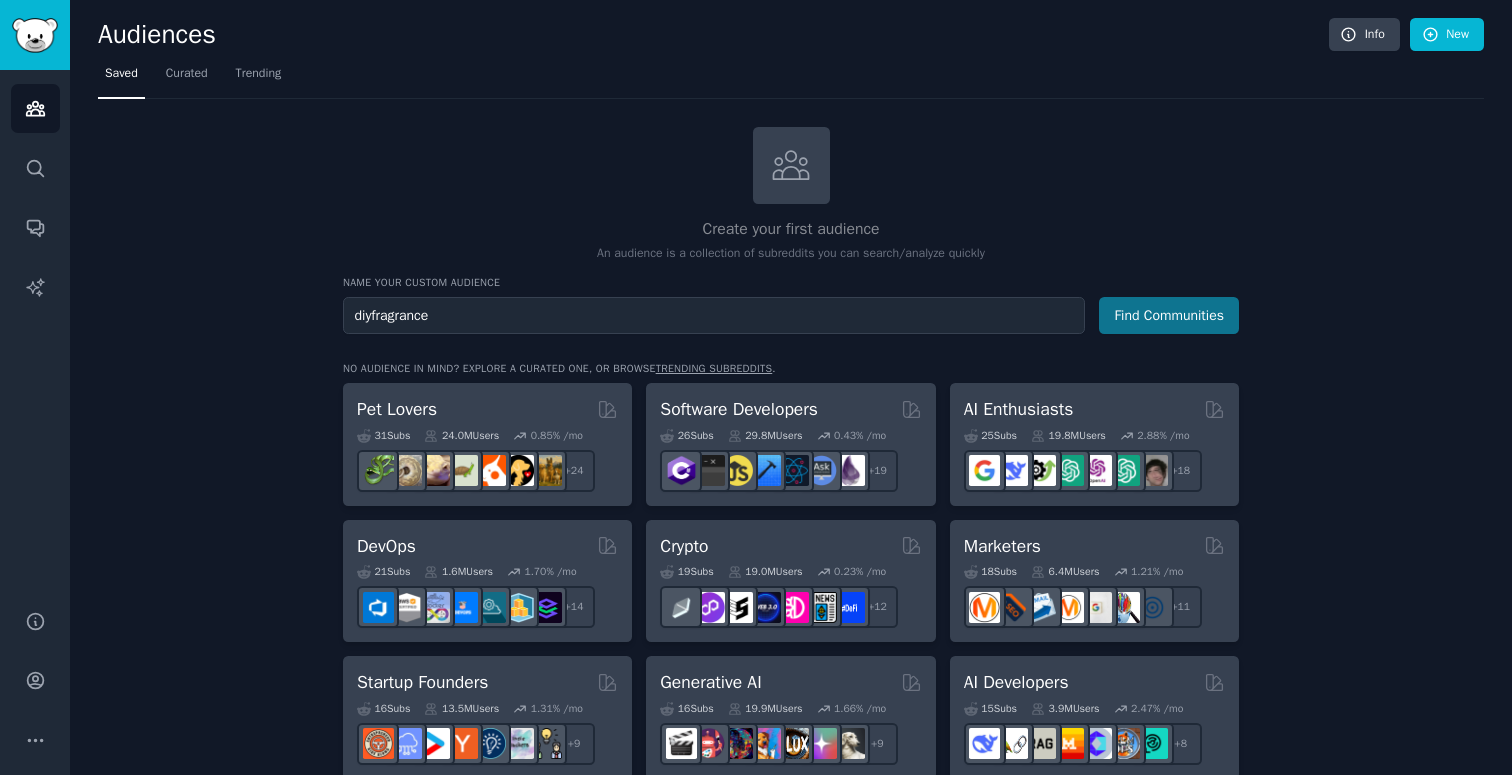 type on "diyfragrance" 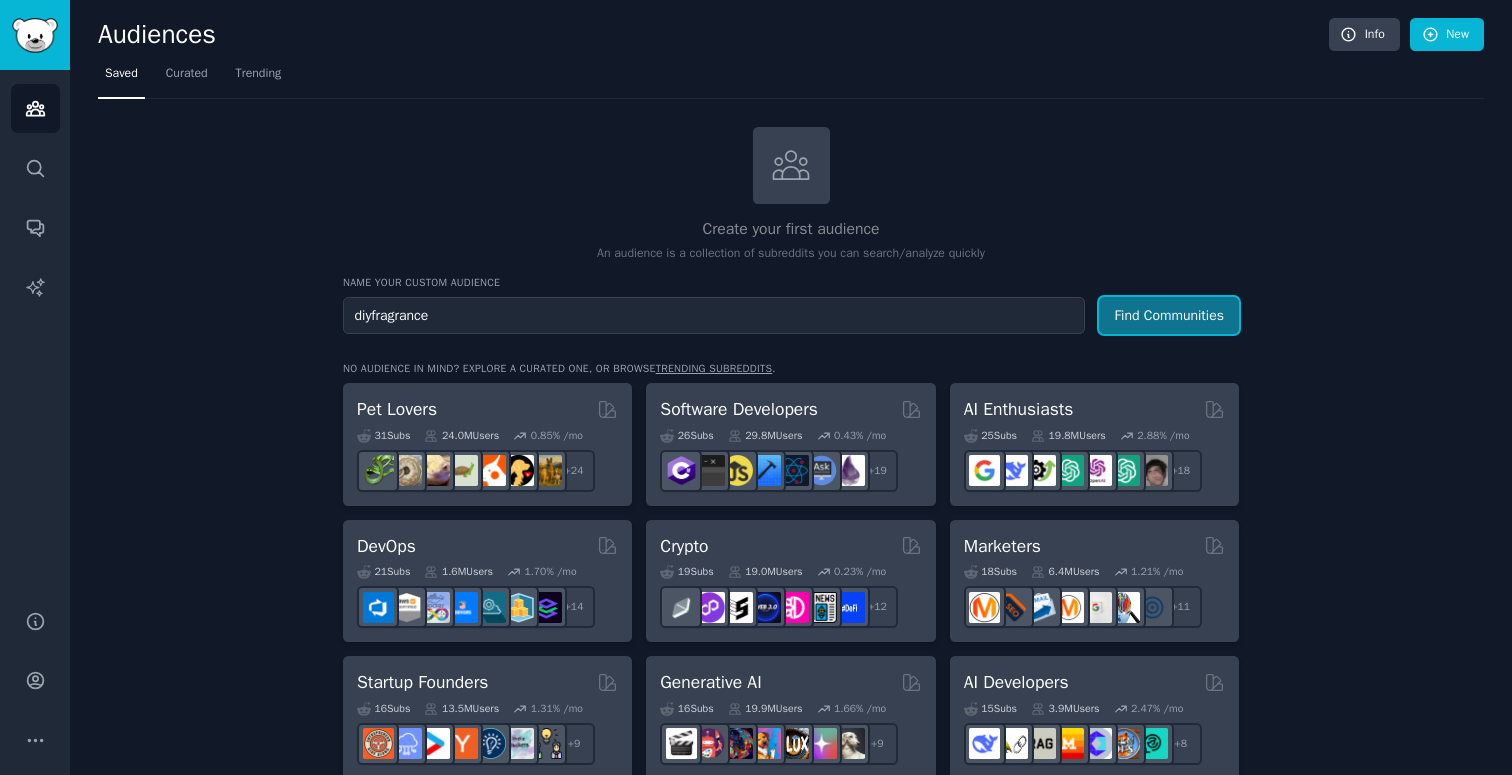 click on "Find Communities" at bounding box center (1169, 315) 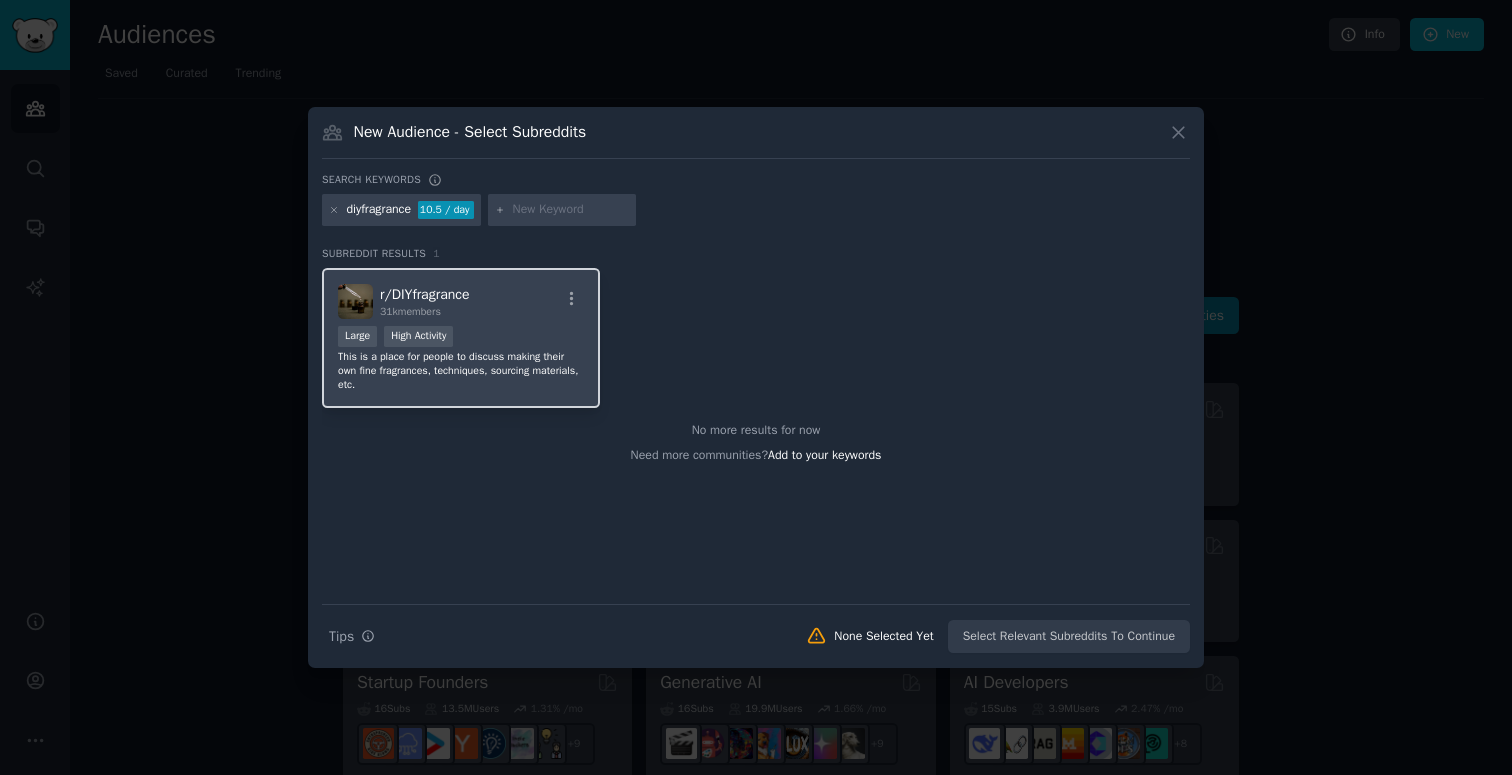click on "r/ DIYfragrance" at bounding box center [425, 294] 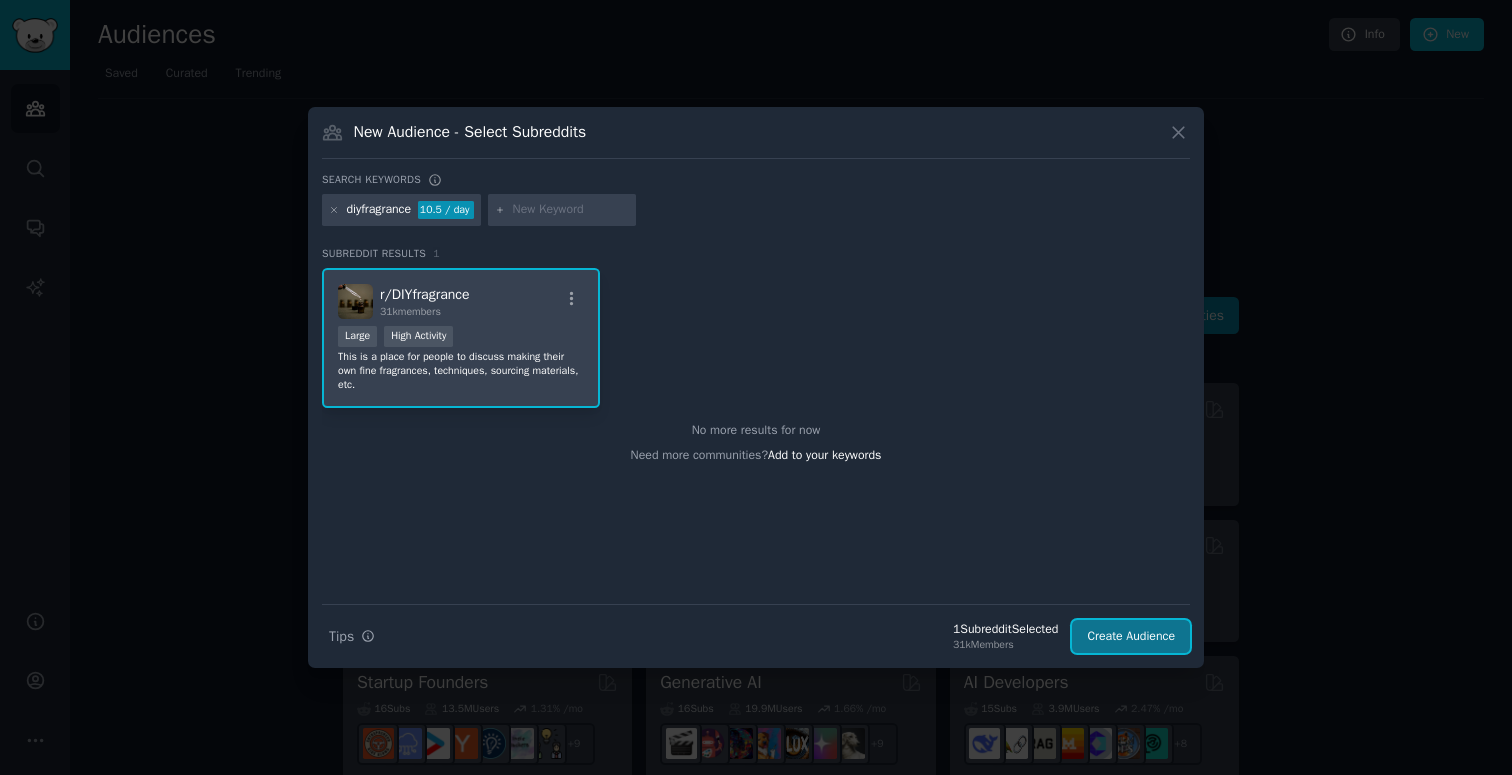 click on "Create Audience" at bounding box center [1131, 637] 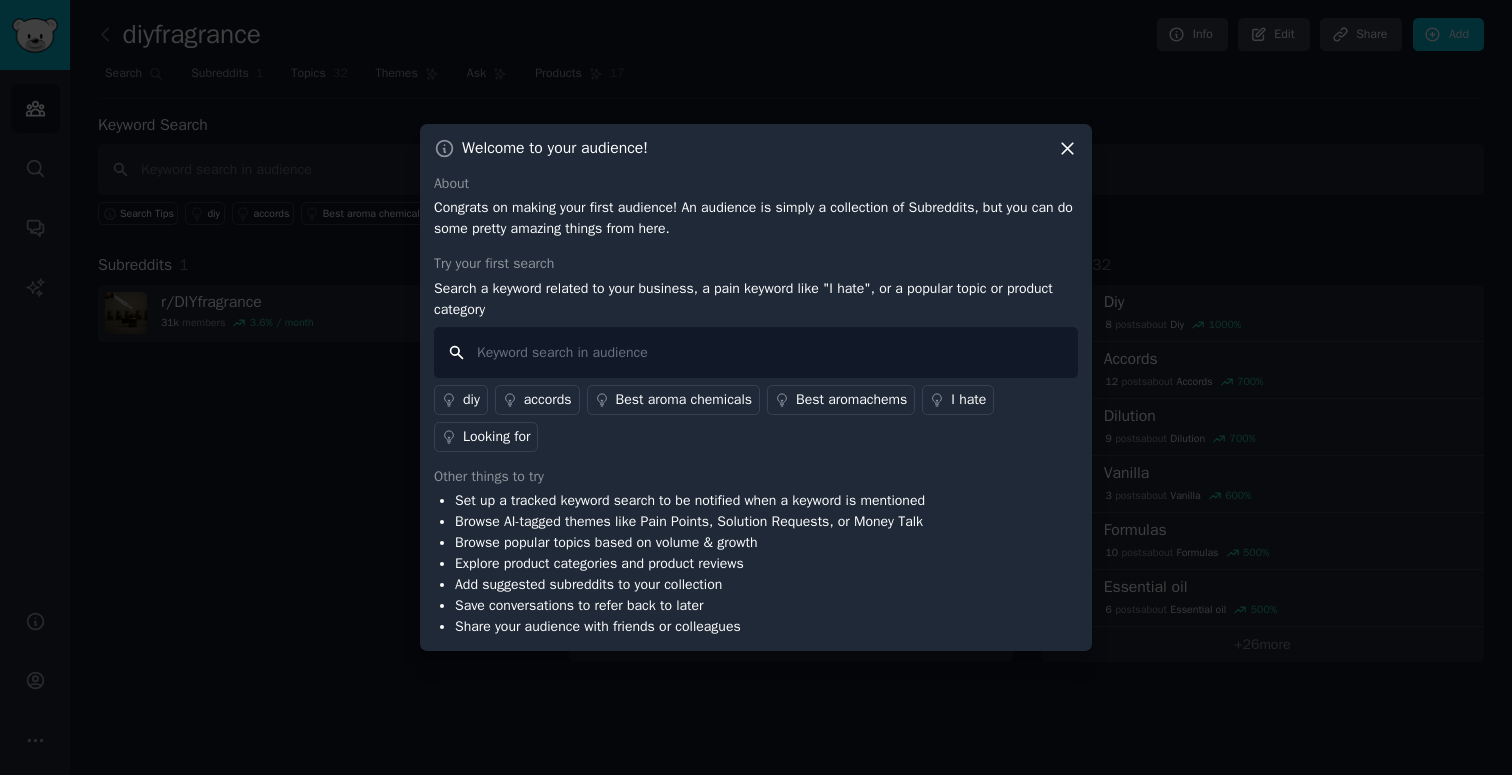 click at bounding box center (756, 352) 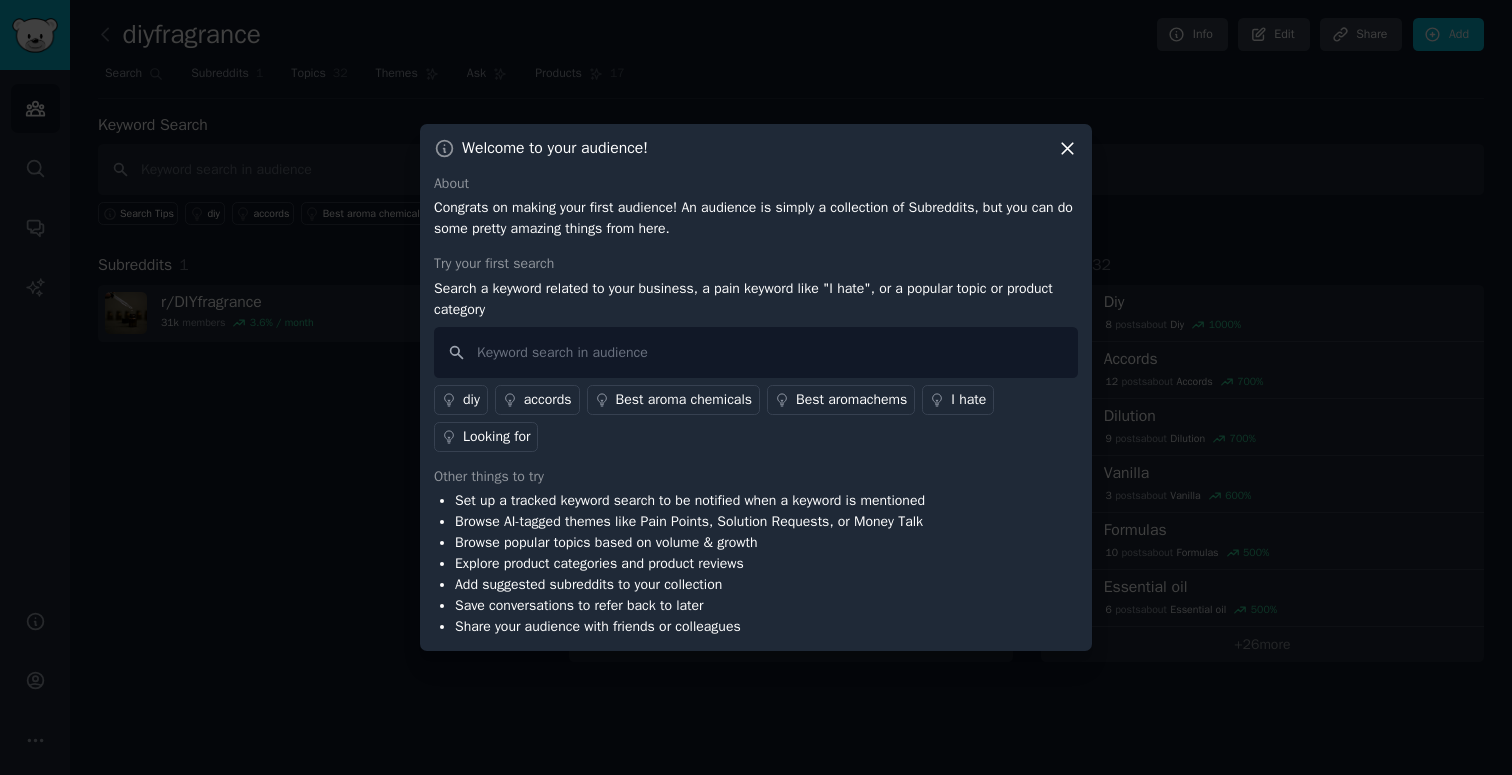 click 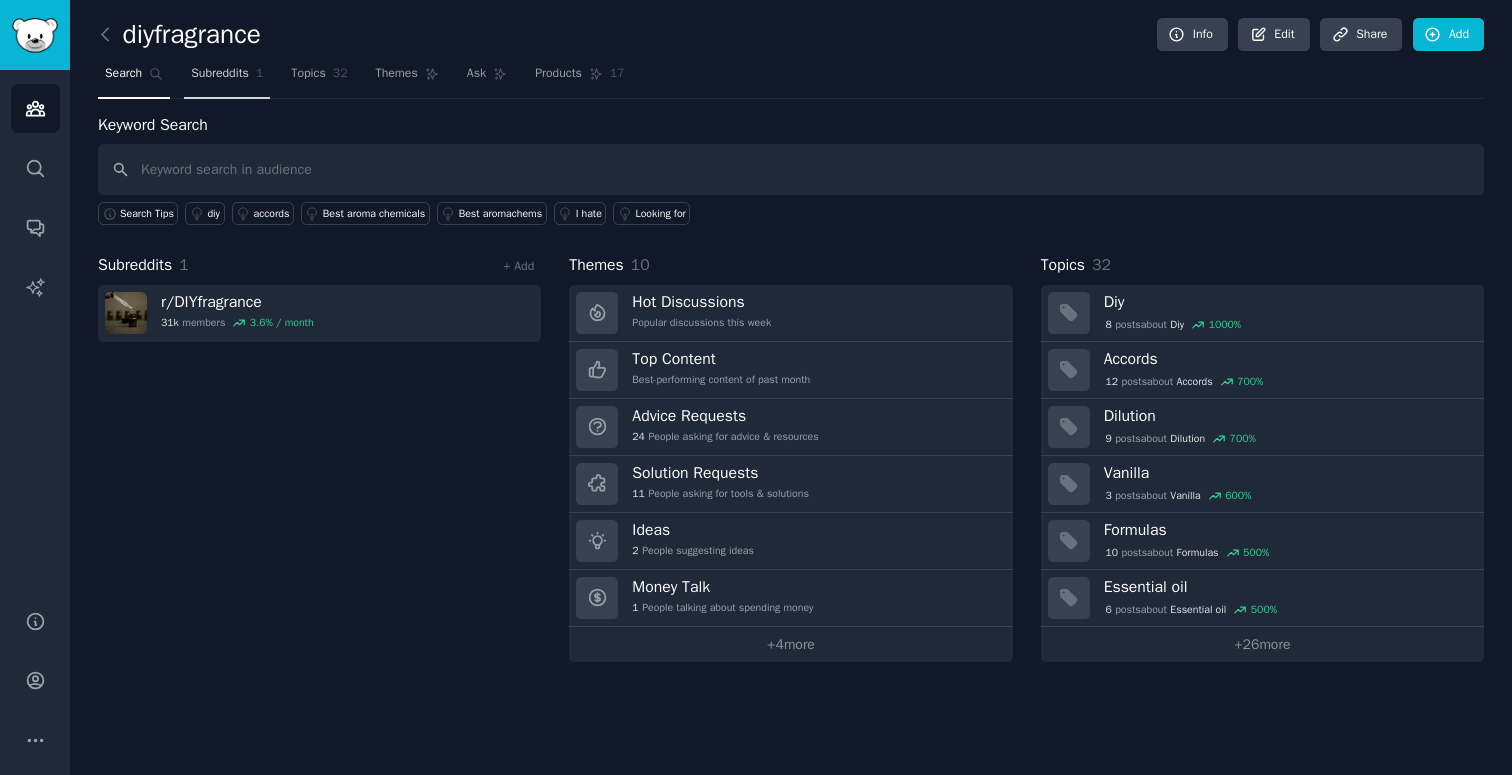 click on "Subreddits" at bounding box center [220, 74] 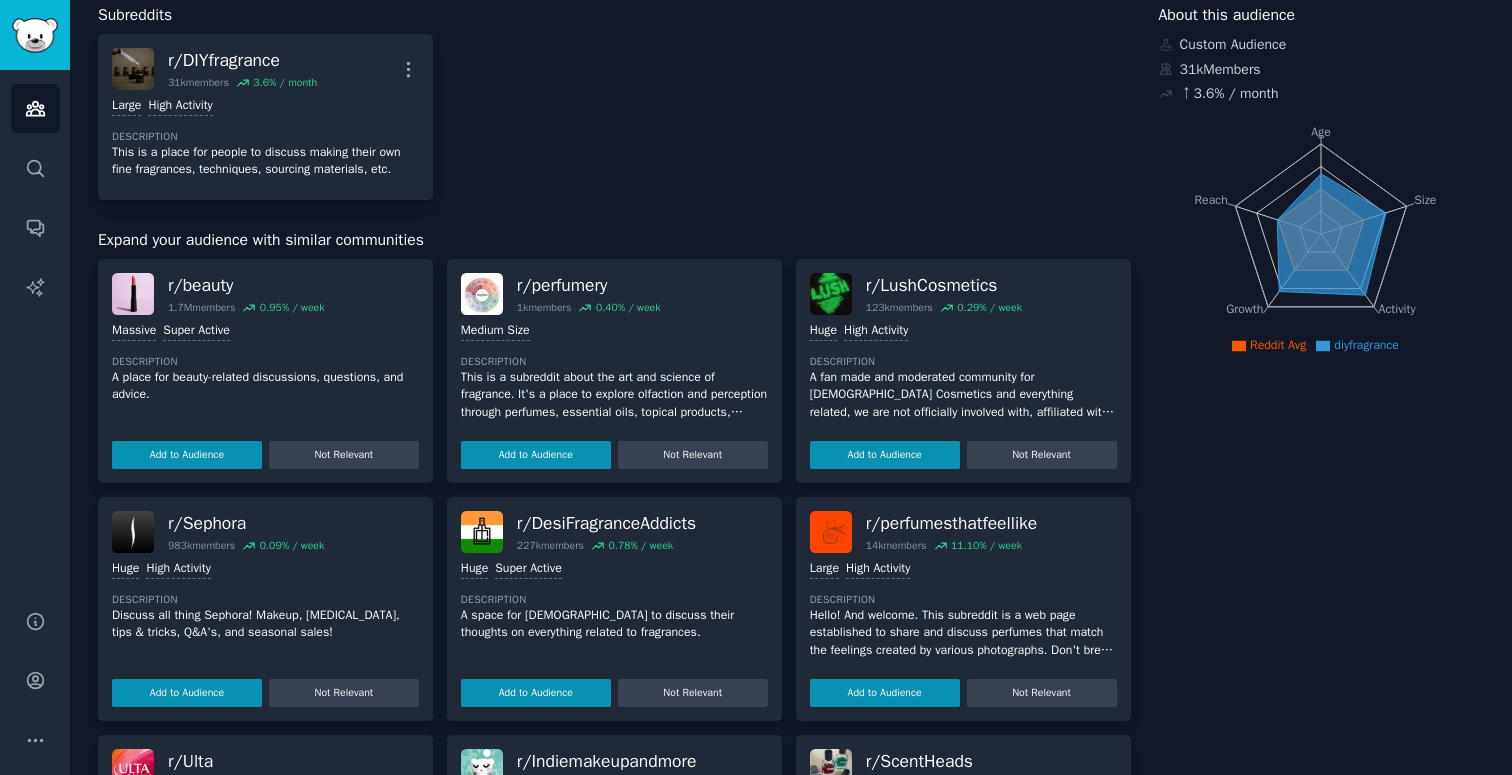 scroll, scrollTop: 0, scrollLeft: 0, axis: both 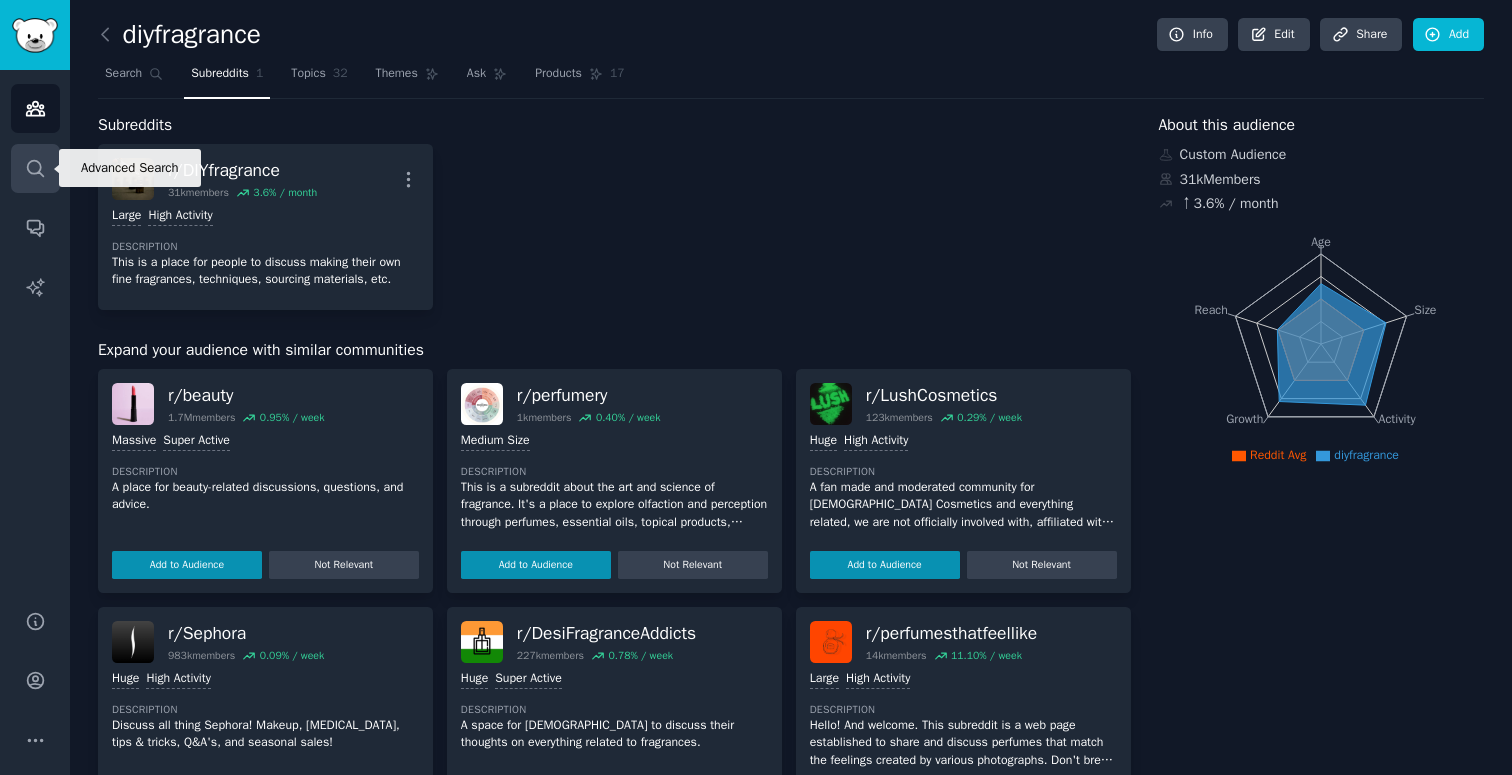 click 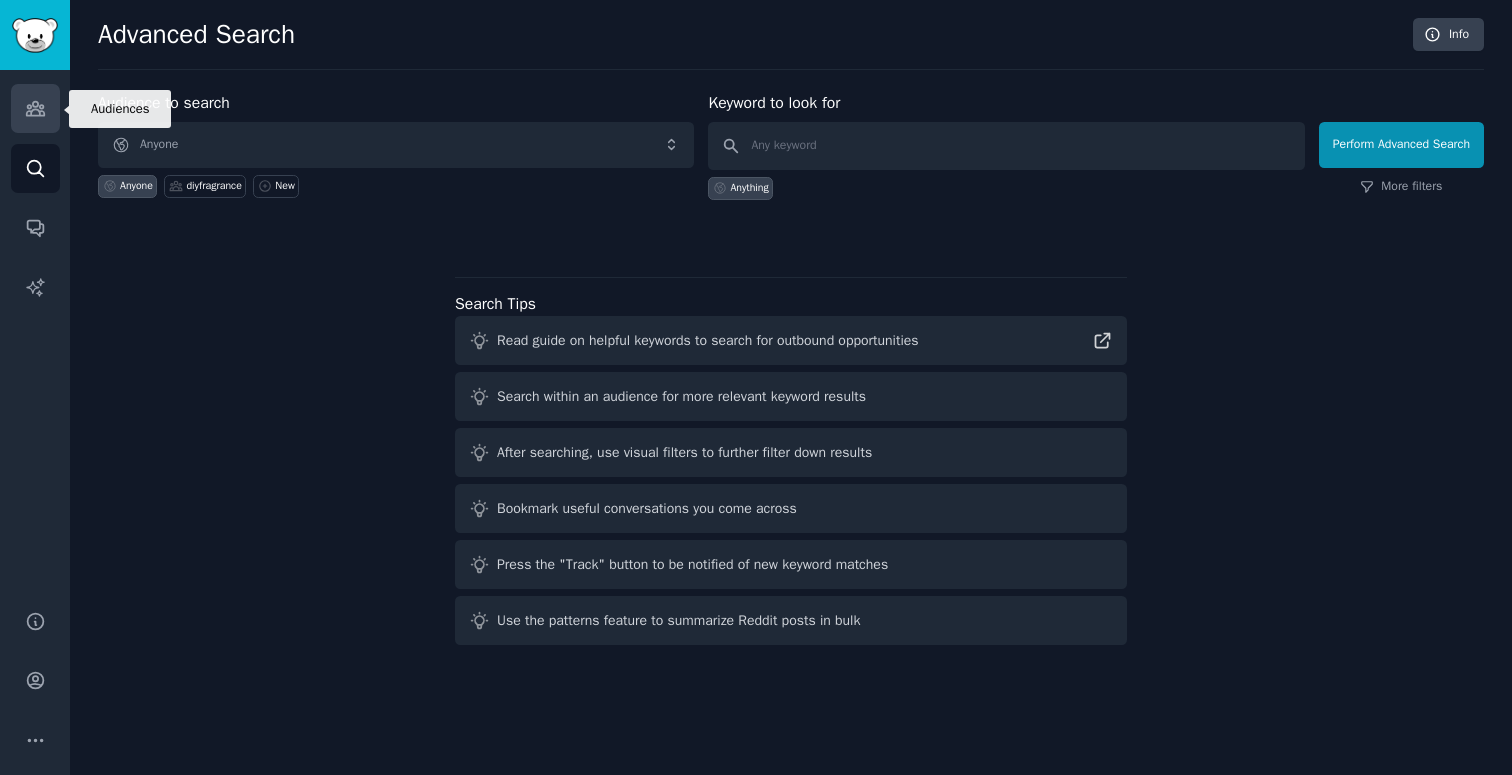 click 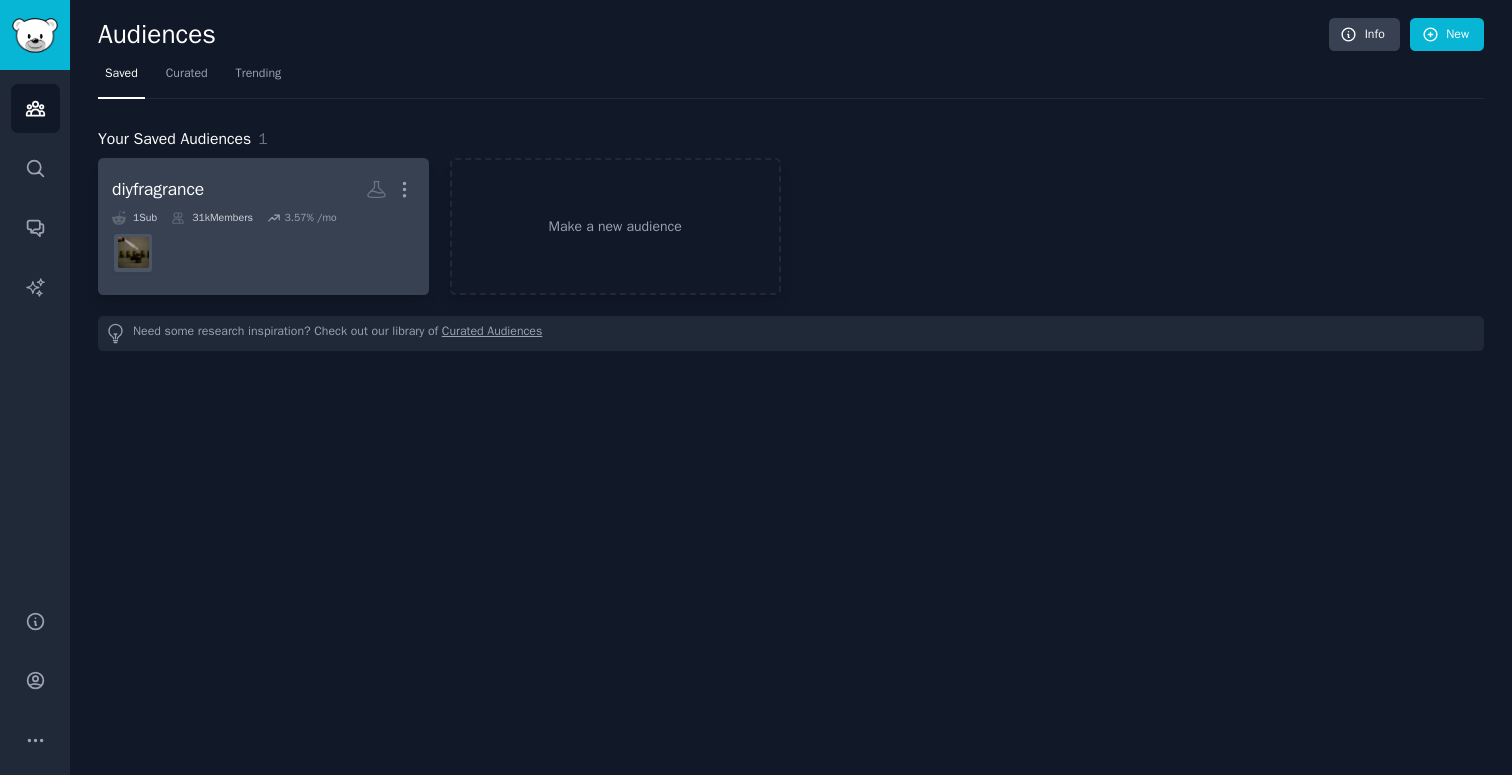 click on "diyfragrance Custom Audience More 1  Sub 31k  Members 3.57 % /mo" at bounding box center [263, 226] 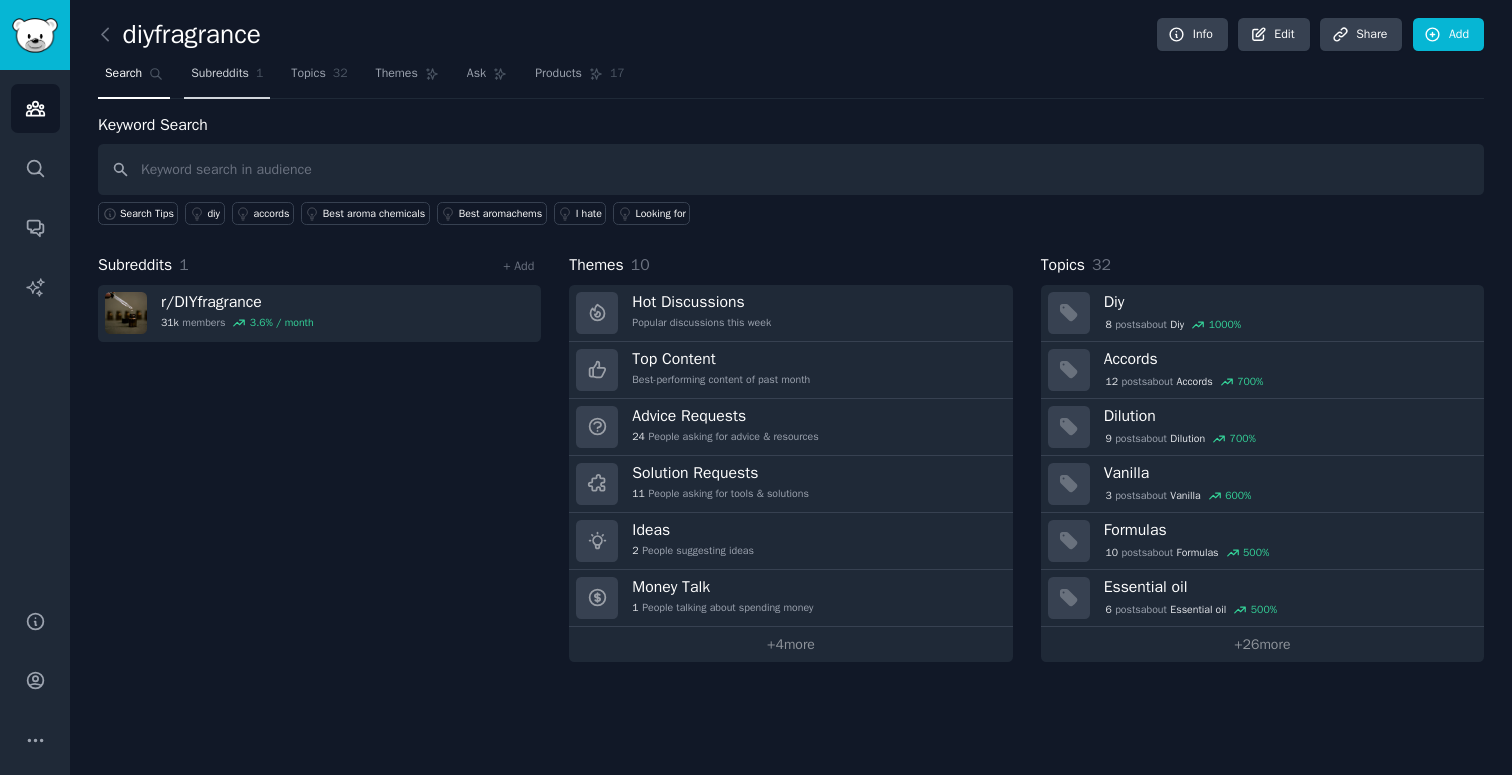 click on "Subreddits" at bounding box center (220, 74) 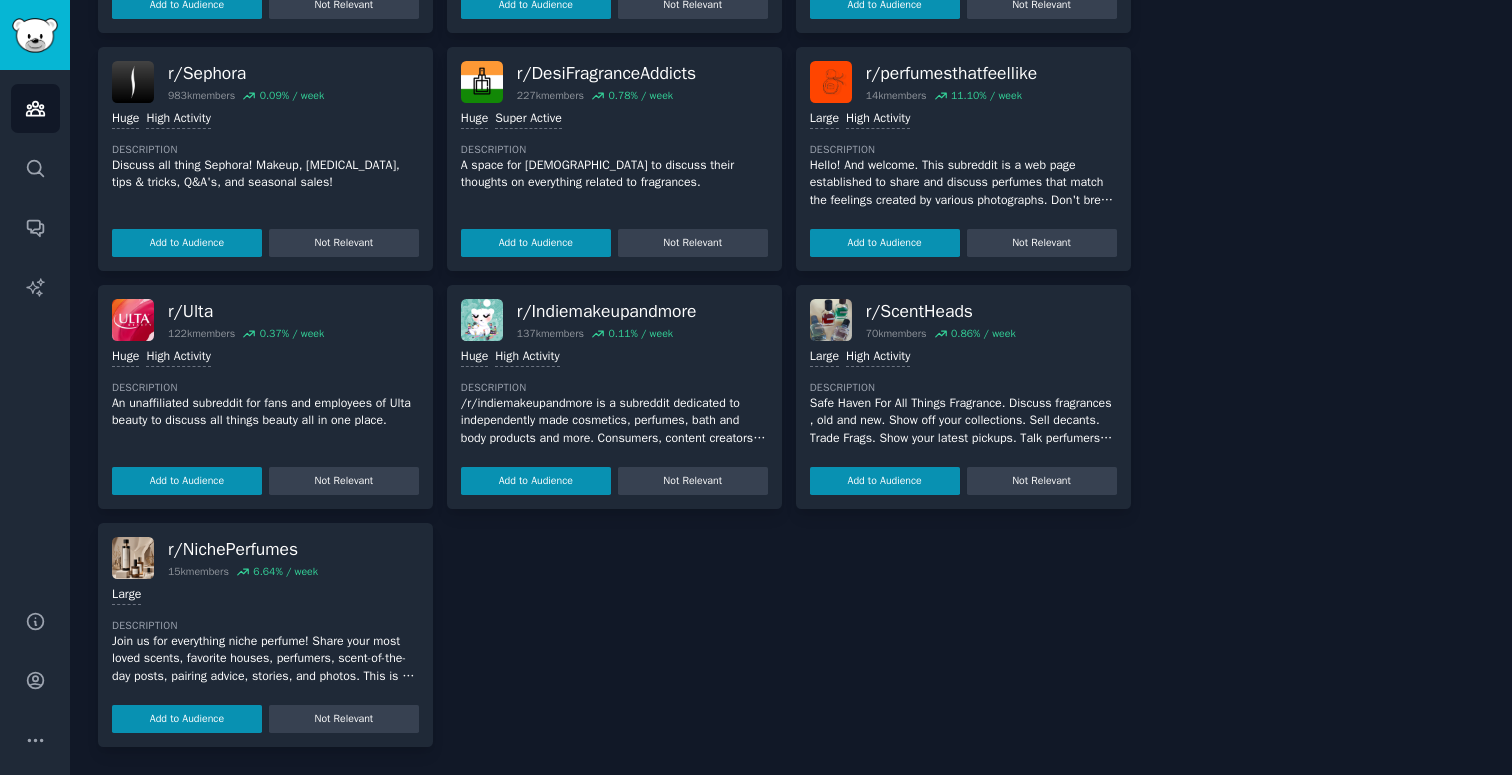 scroll, scrollTop: 0, scrollLeft: 0, axis: both 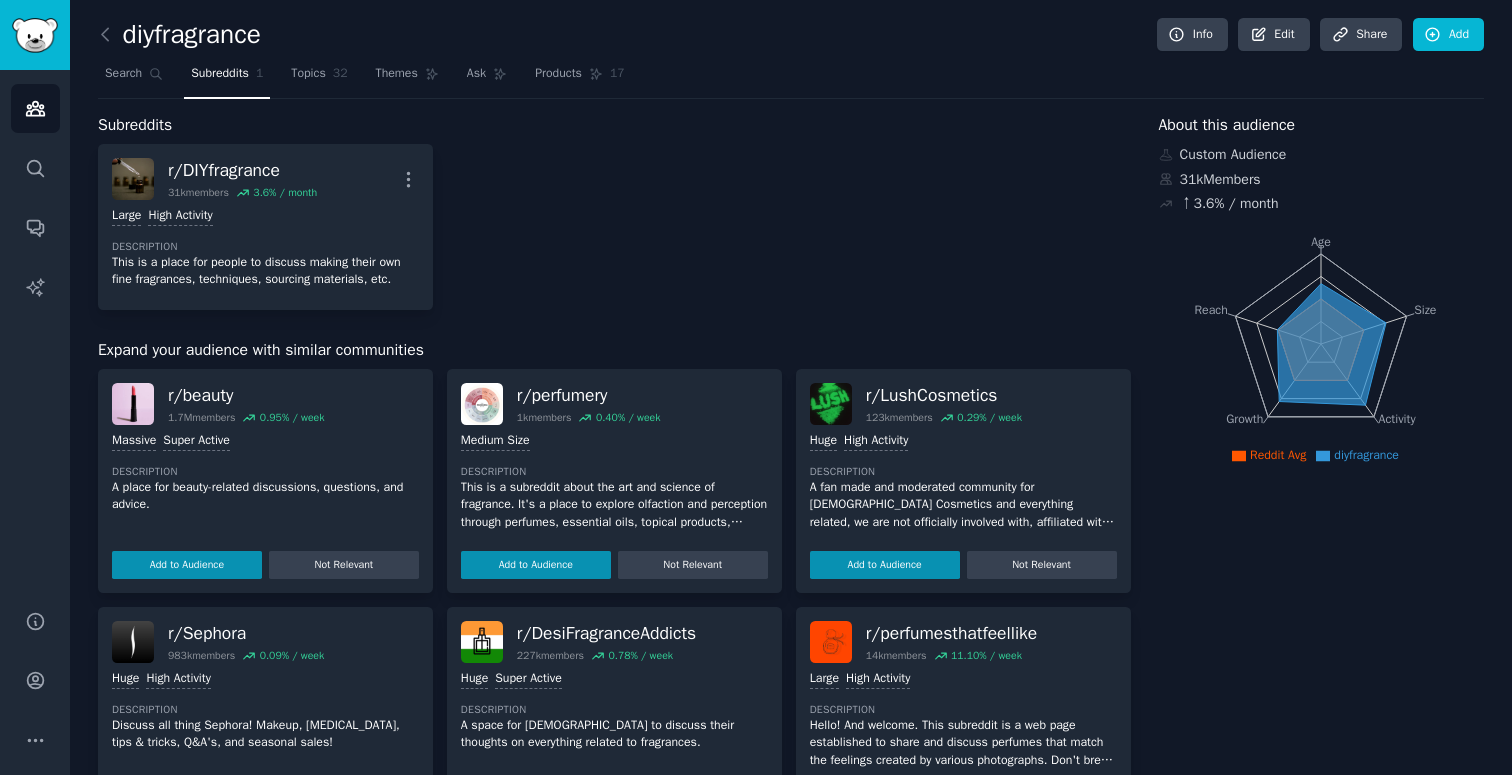 click on "r/ perfumery" at bounding box center [589, 395] 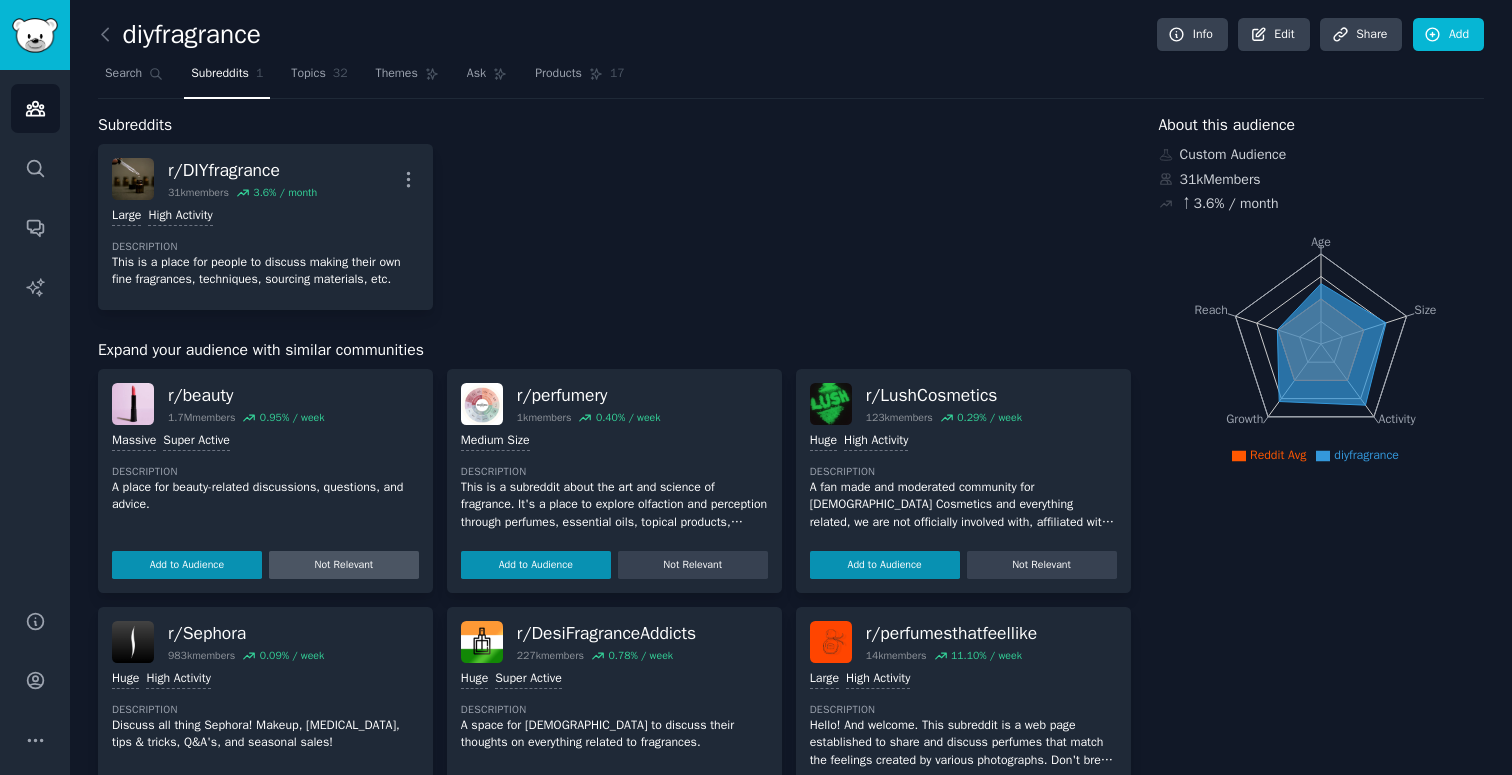click on "Not Relevant" at bounding box center (344, 565) 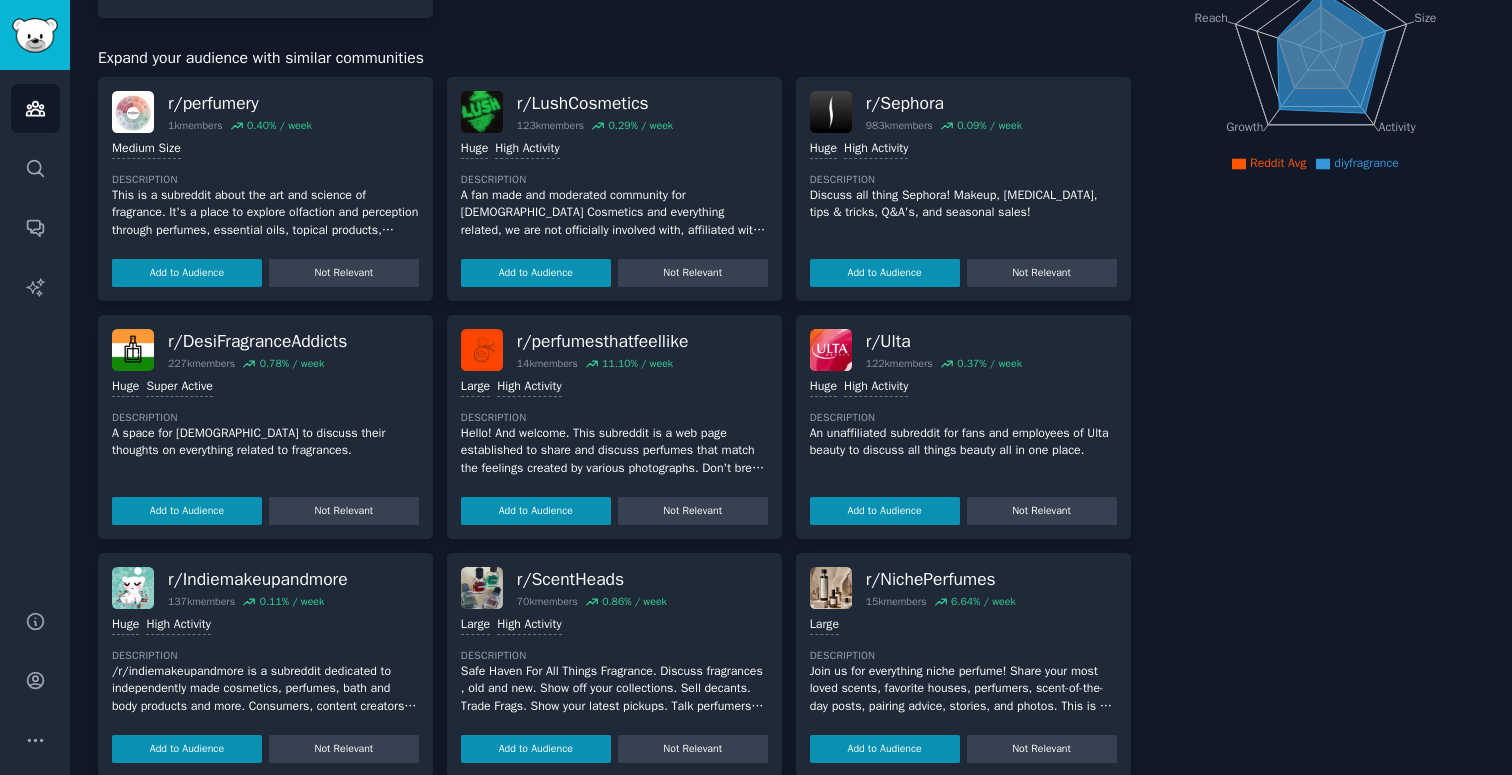 scroll, scrollTop: 290, scrollLeft: 0, axis: vertical 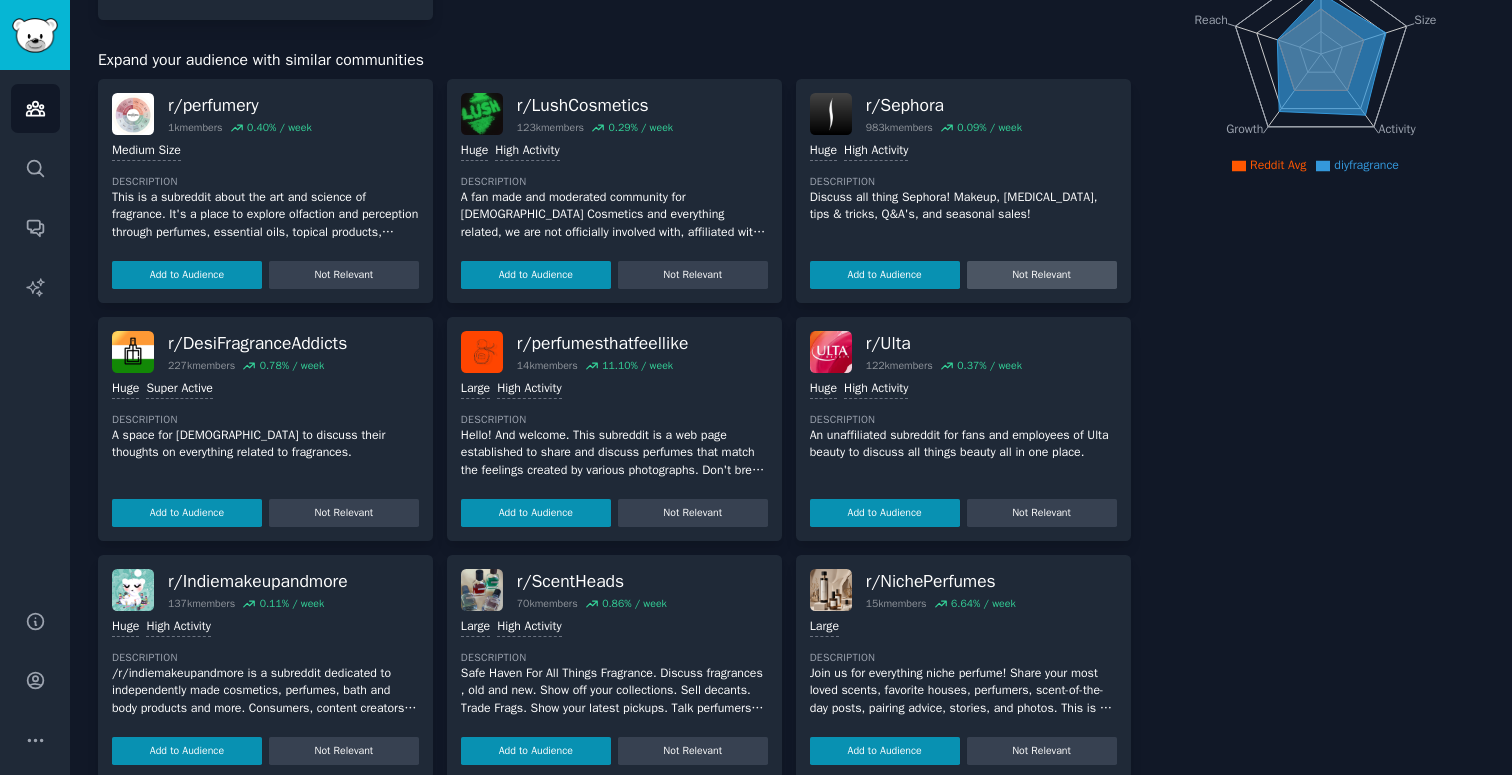 click on "Not Relevant" at bounding box center (1042, 275) 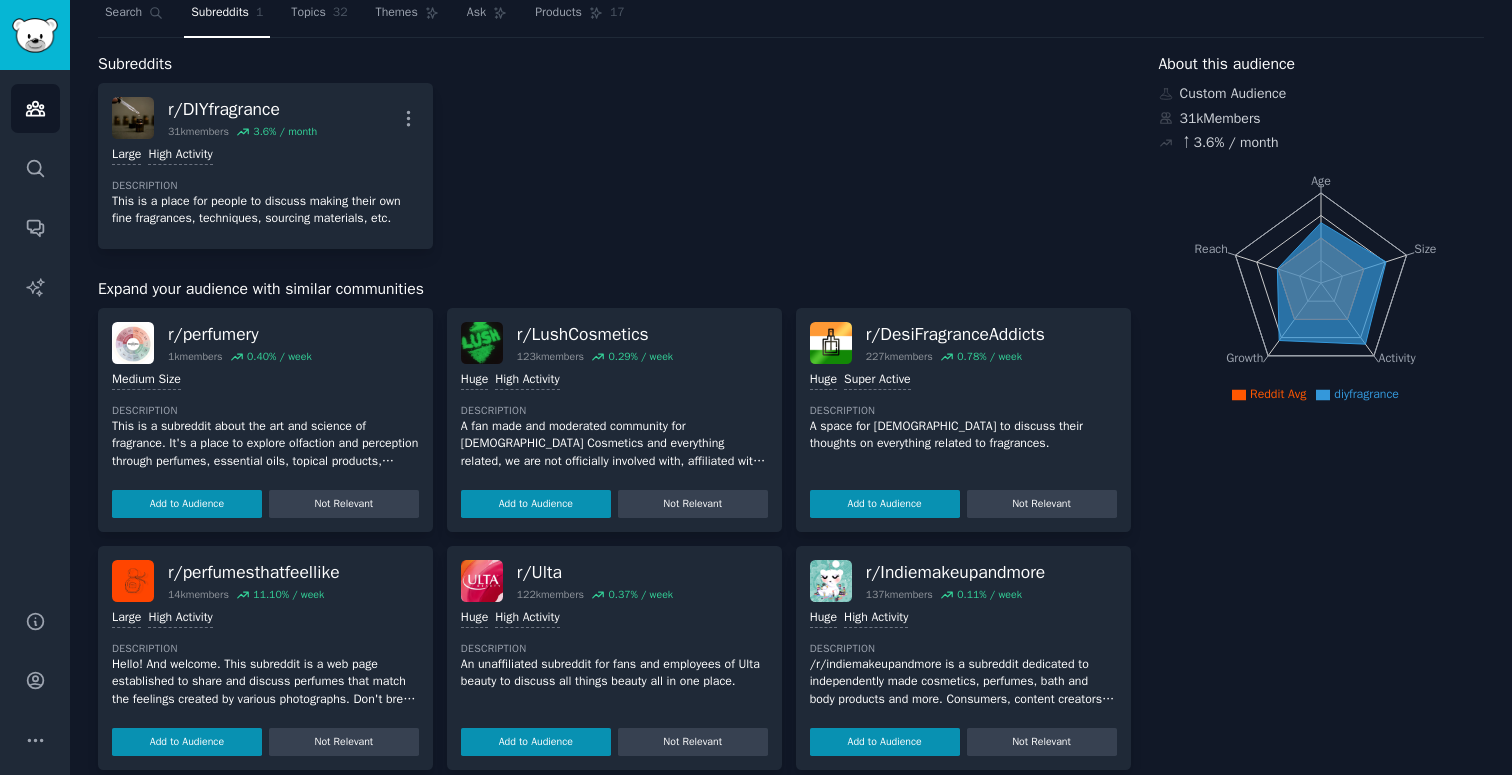 scroll, scrollTop: 0, scrollLeft: 0, axis: both 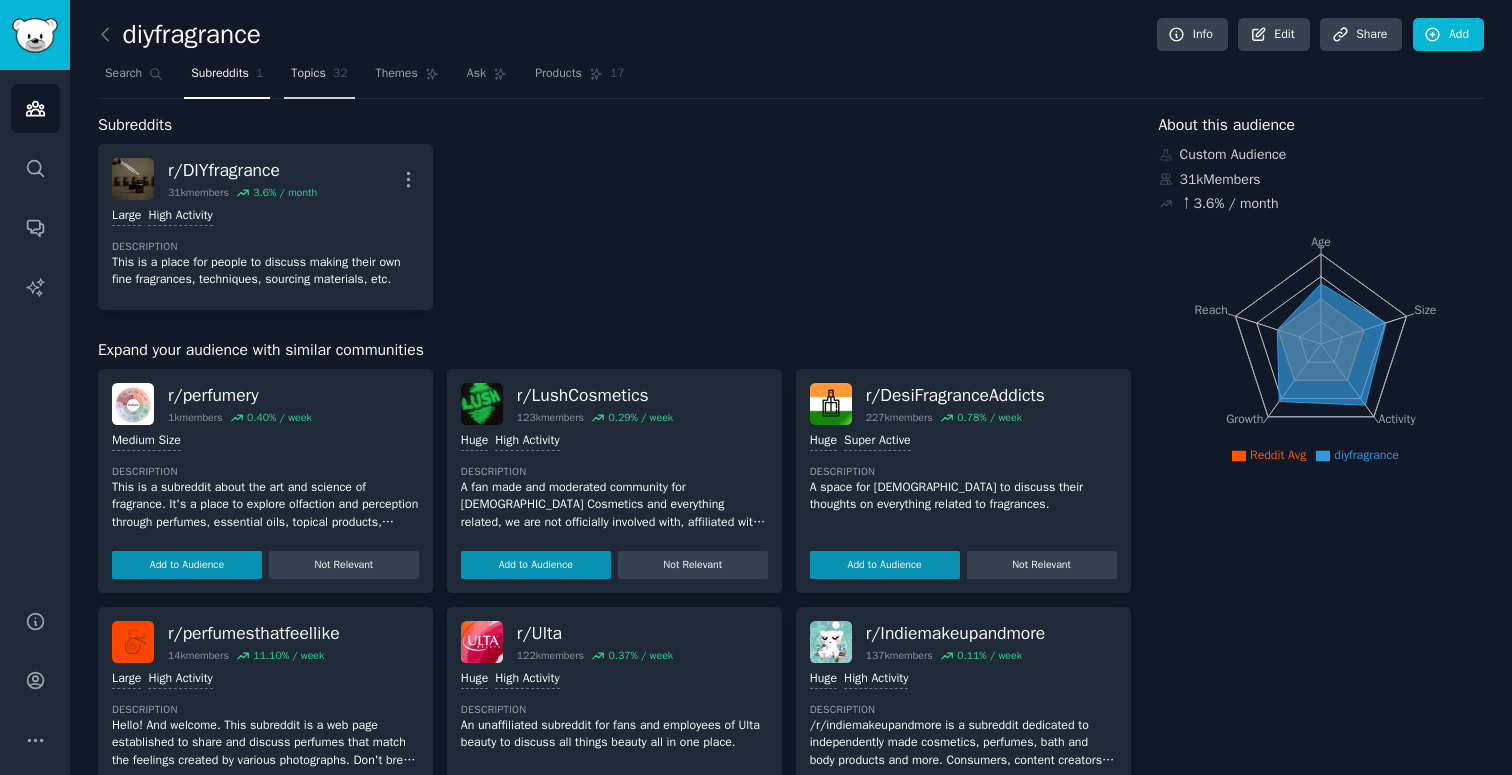 click on "Topics" at bounding box center (308, 74) 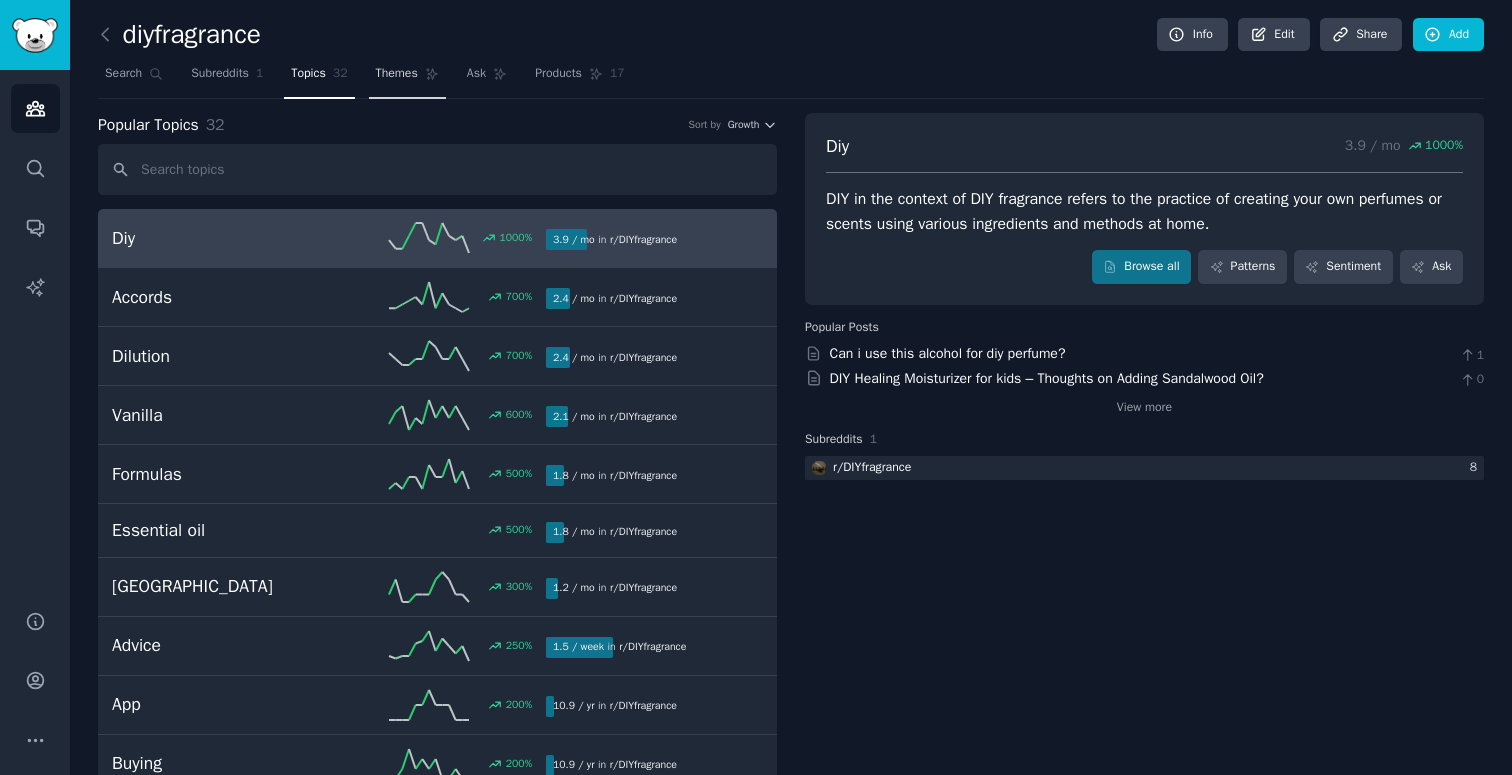 click on "Themes" at bounding box center (407, 78) 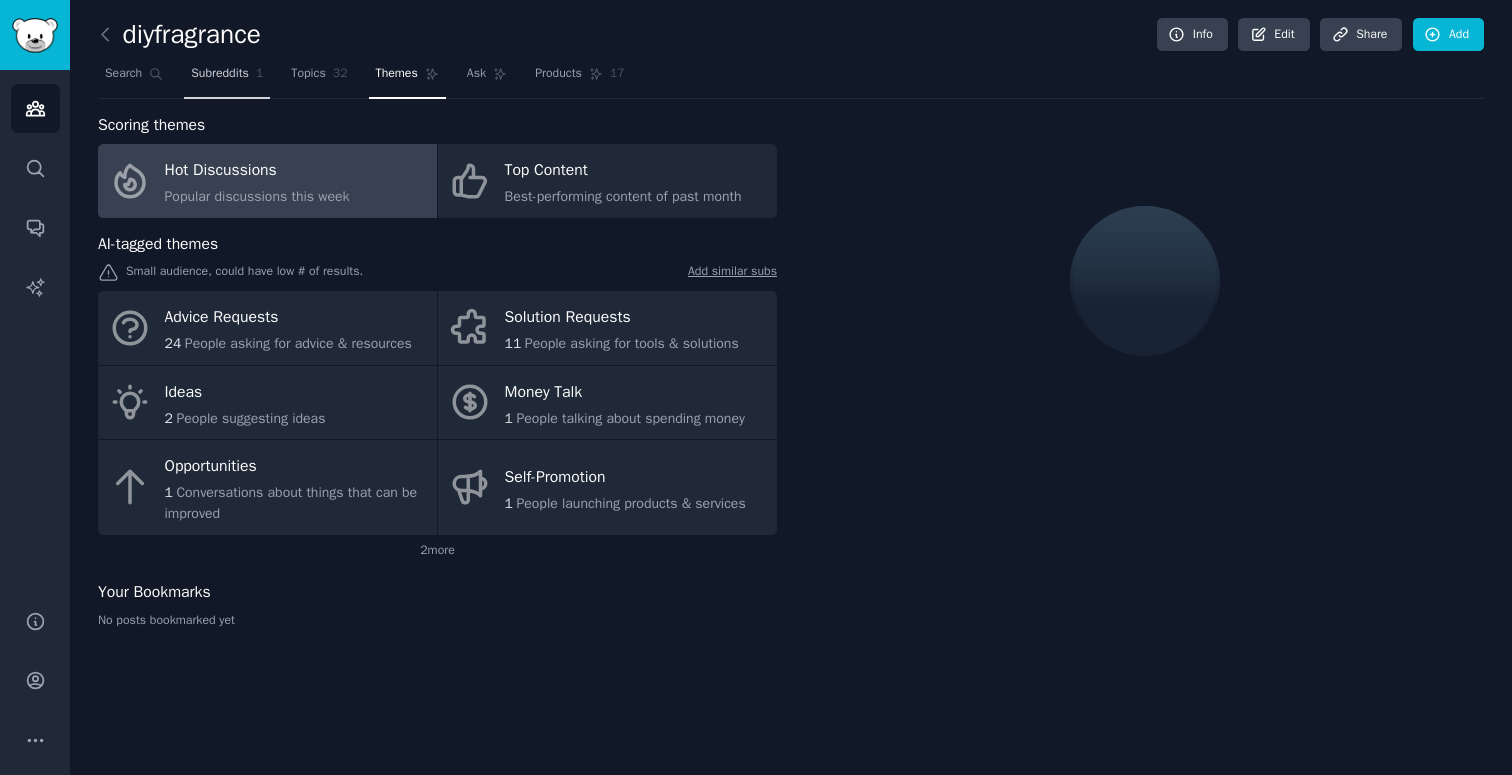 click on "Subreddits" at bounding box center (220, 74) 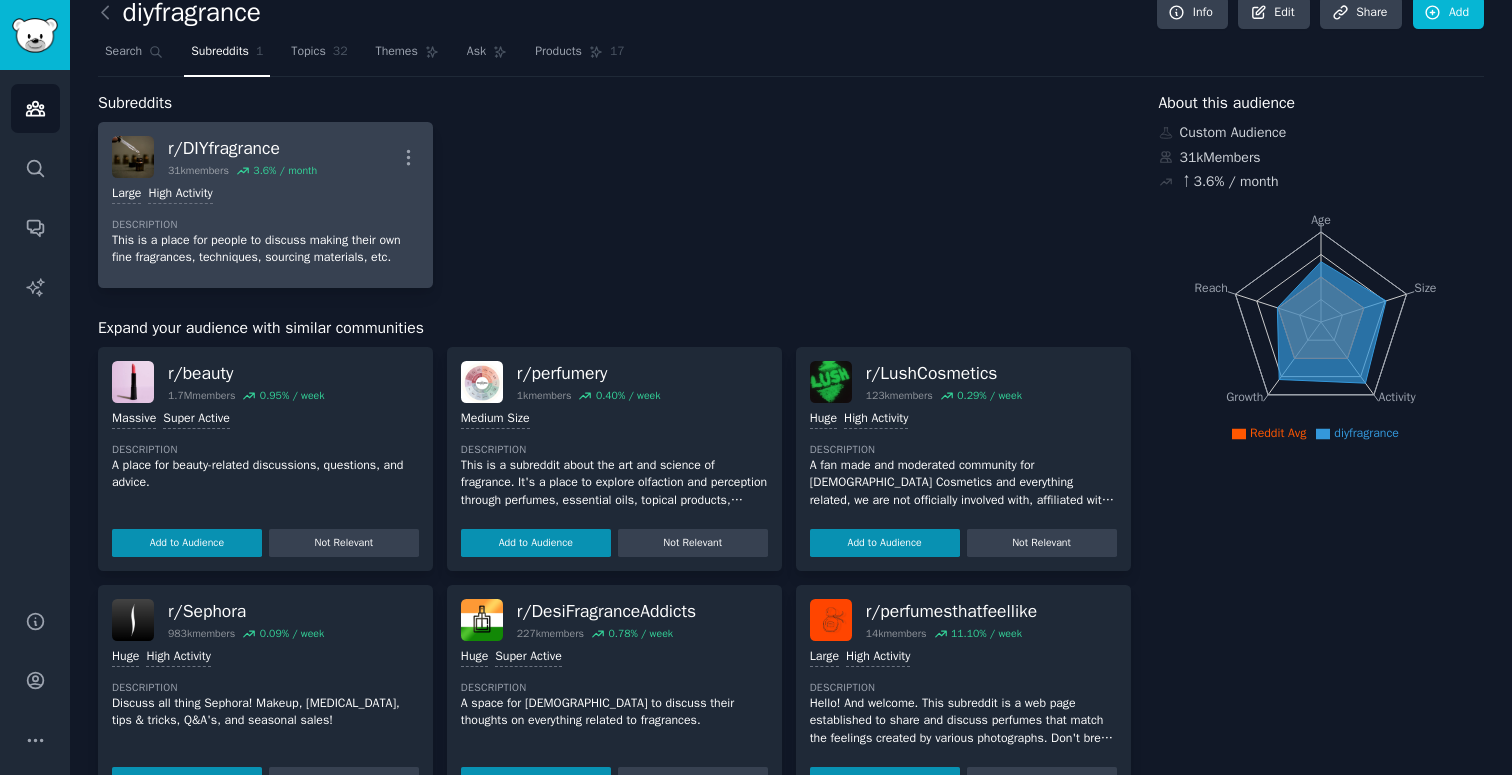 scroll, scrollTop: 0, scrollLeft: 0, axis: both 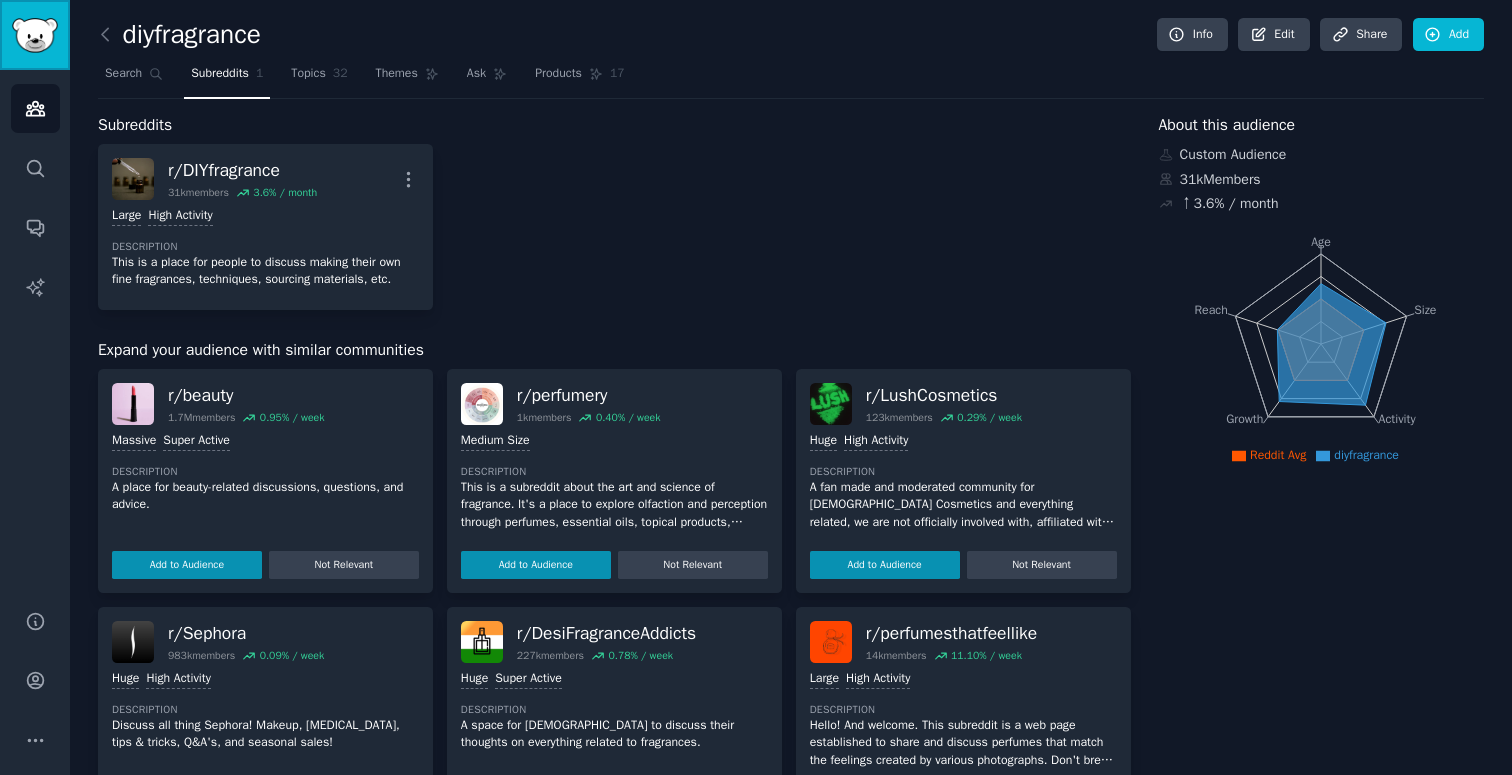 click at bounding box center [35, 35] 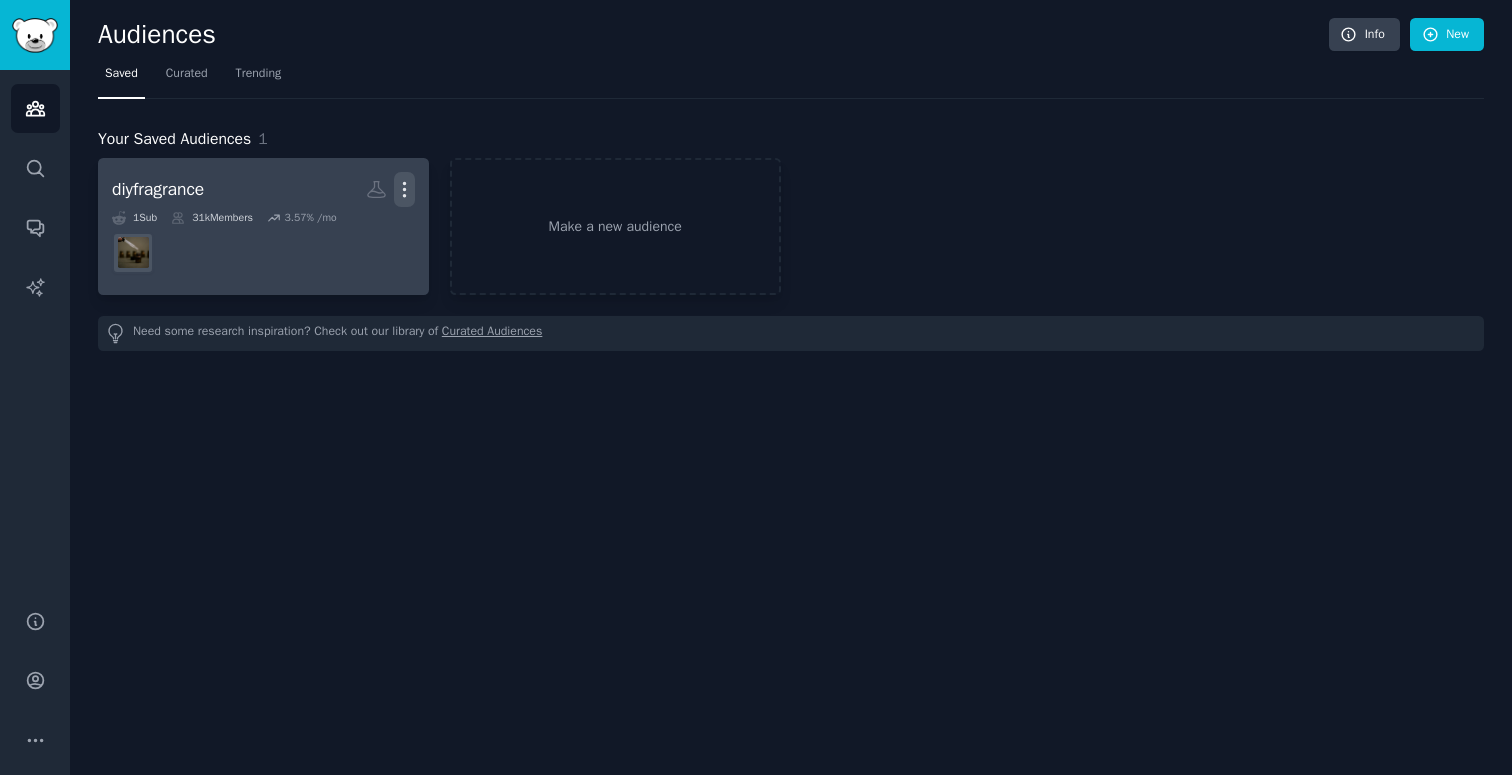 click 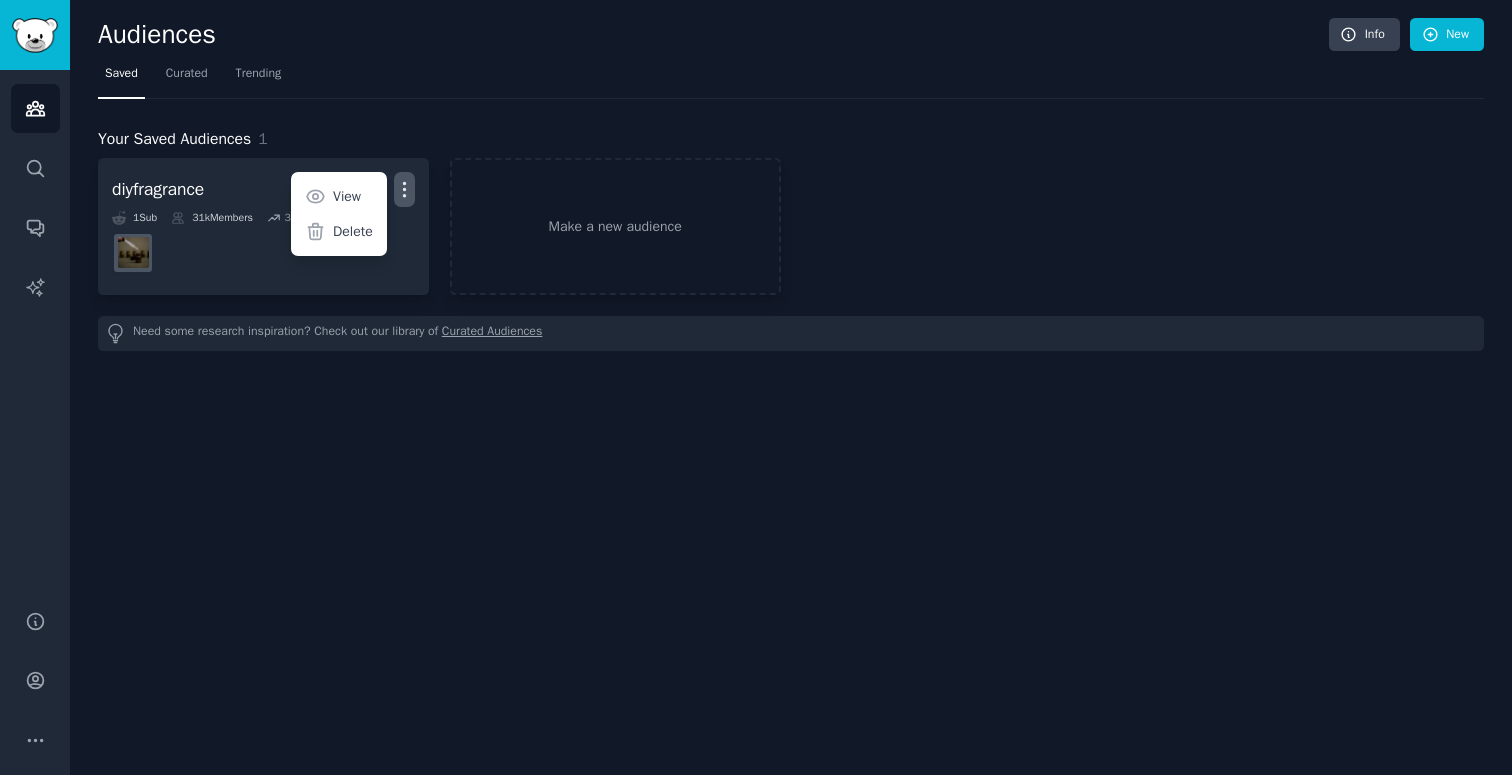 click on "Audiences Info New Saved Curated Trending Your Saved Audiences 1 diyfragrance Custom Audience More View Delete 1  Sub 31k  Members 3.57 % /mo Make a new audience Need some research inspiration? Check out our library of  Curated Audiences" 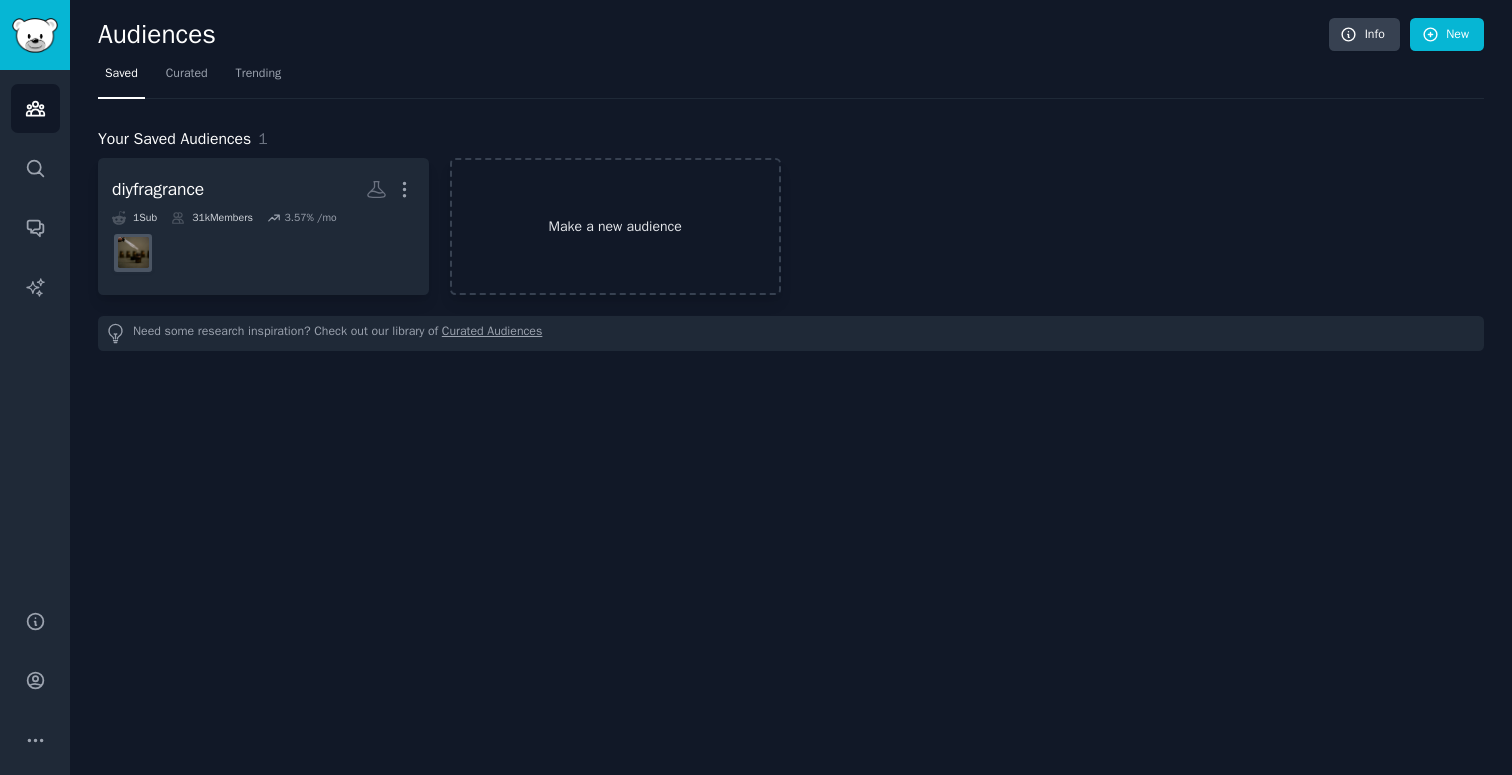 click on "Make a new audience" at bounding box center (615, 226) 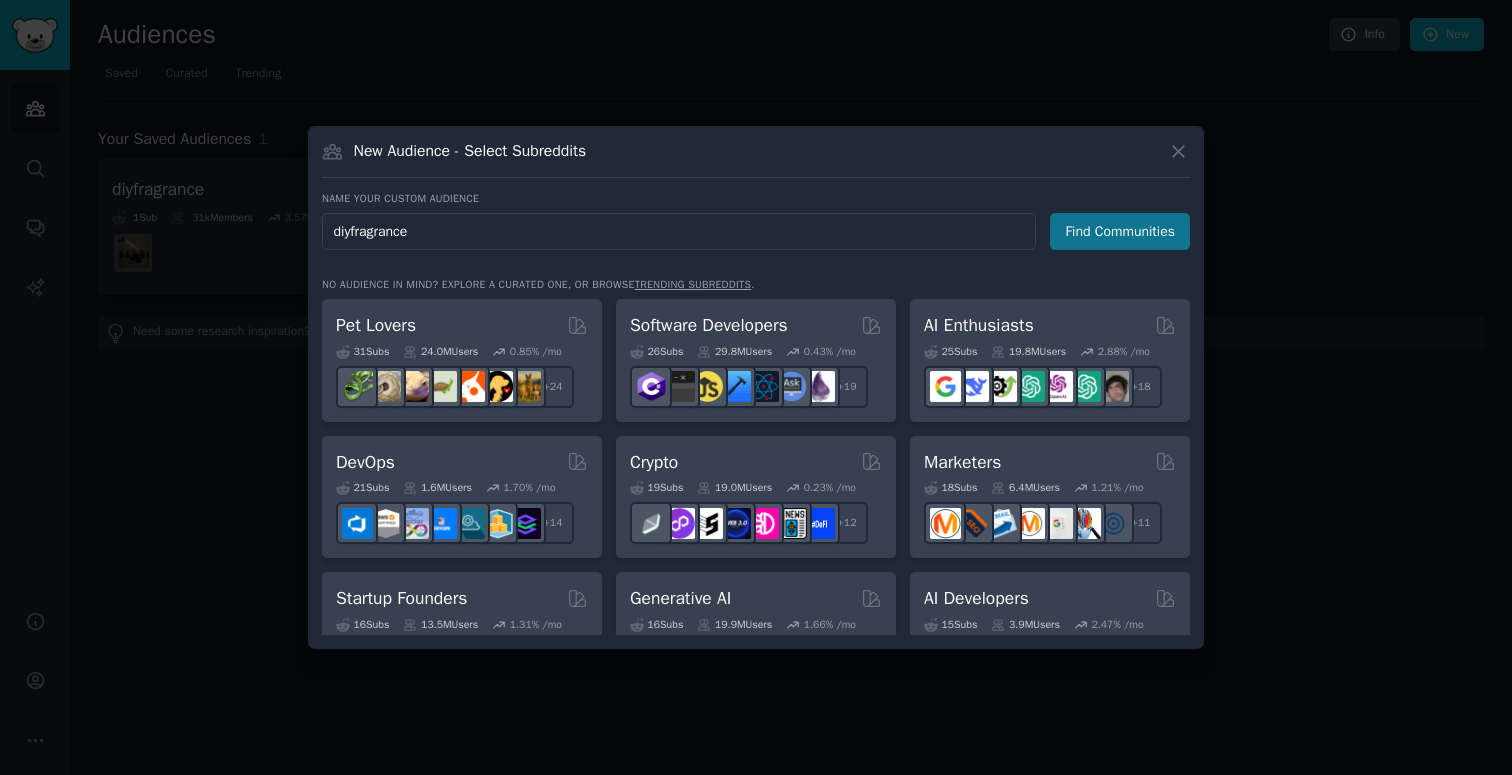type on "diyfragrance" 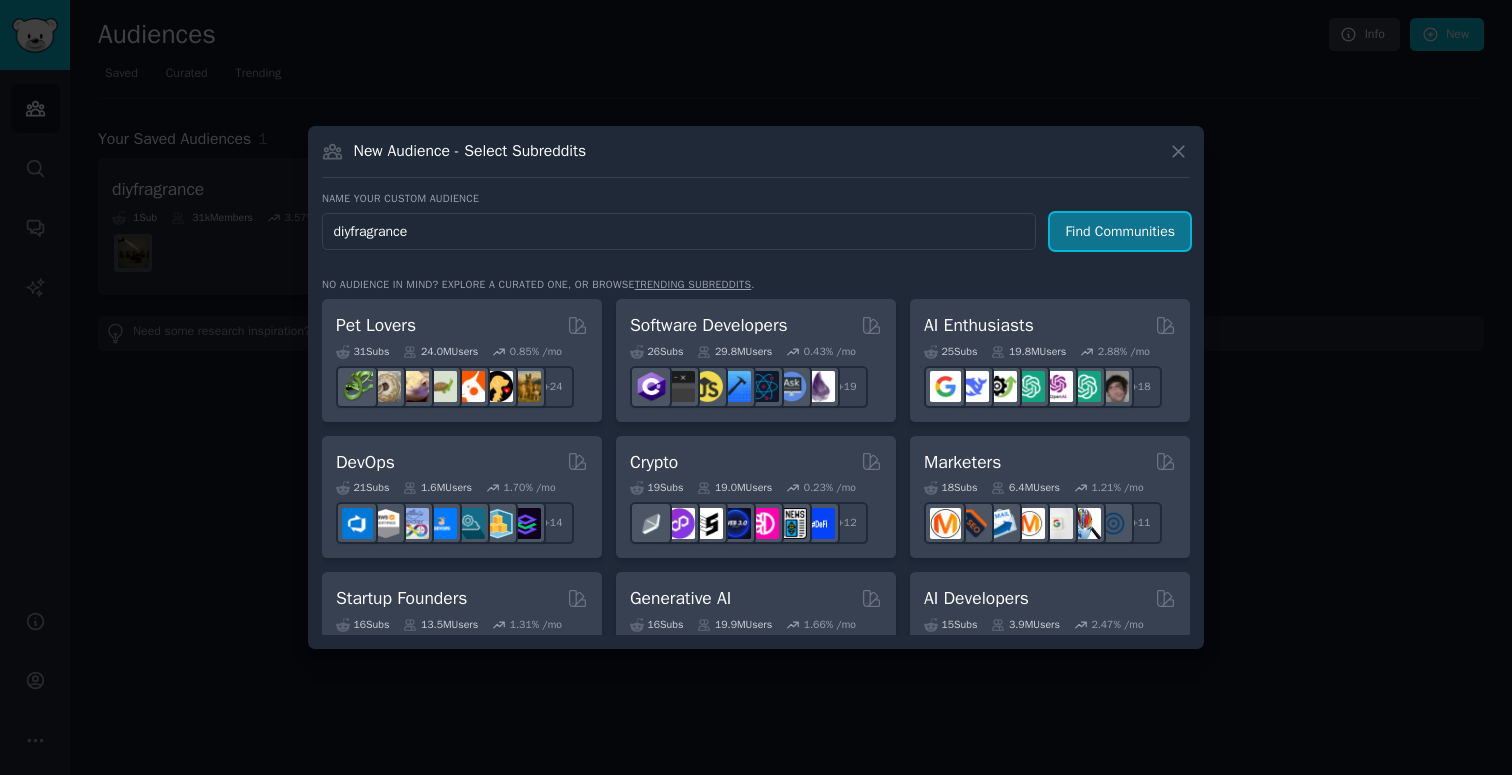click on "Find Communities" at bounding box center (1120, 231) 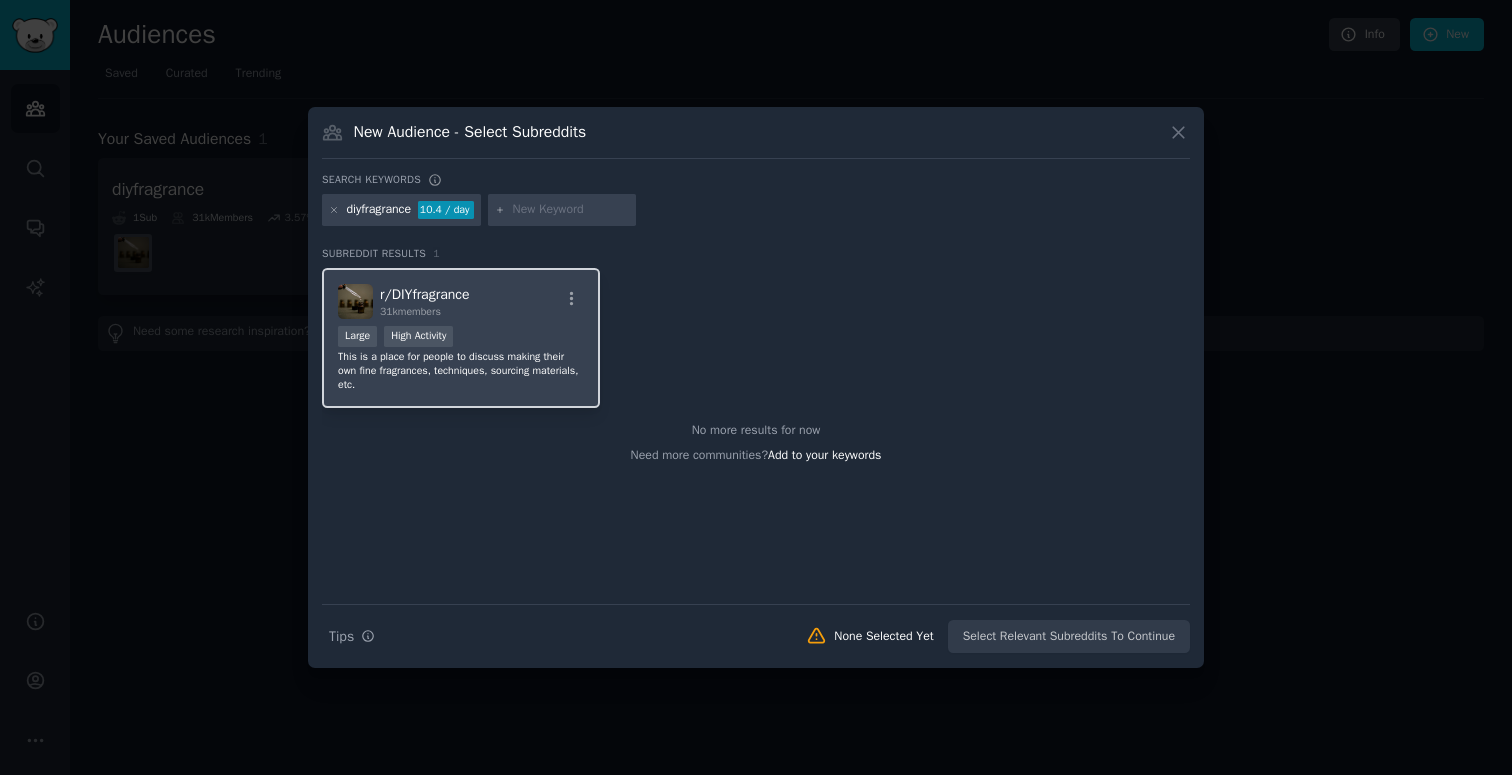 click on "31k  members" at bounding box center (425, 312) 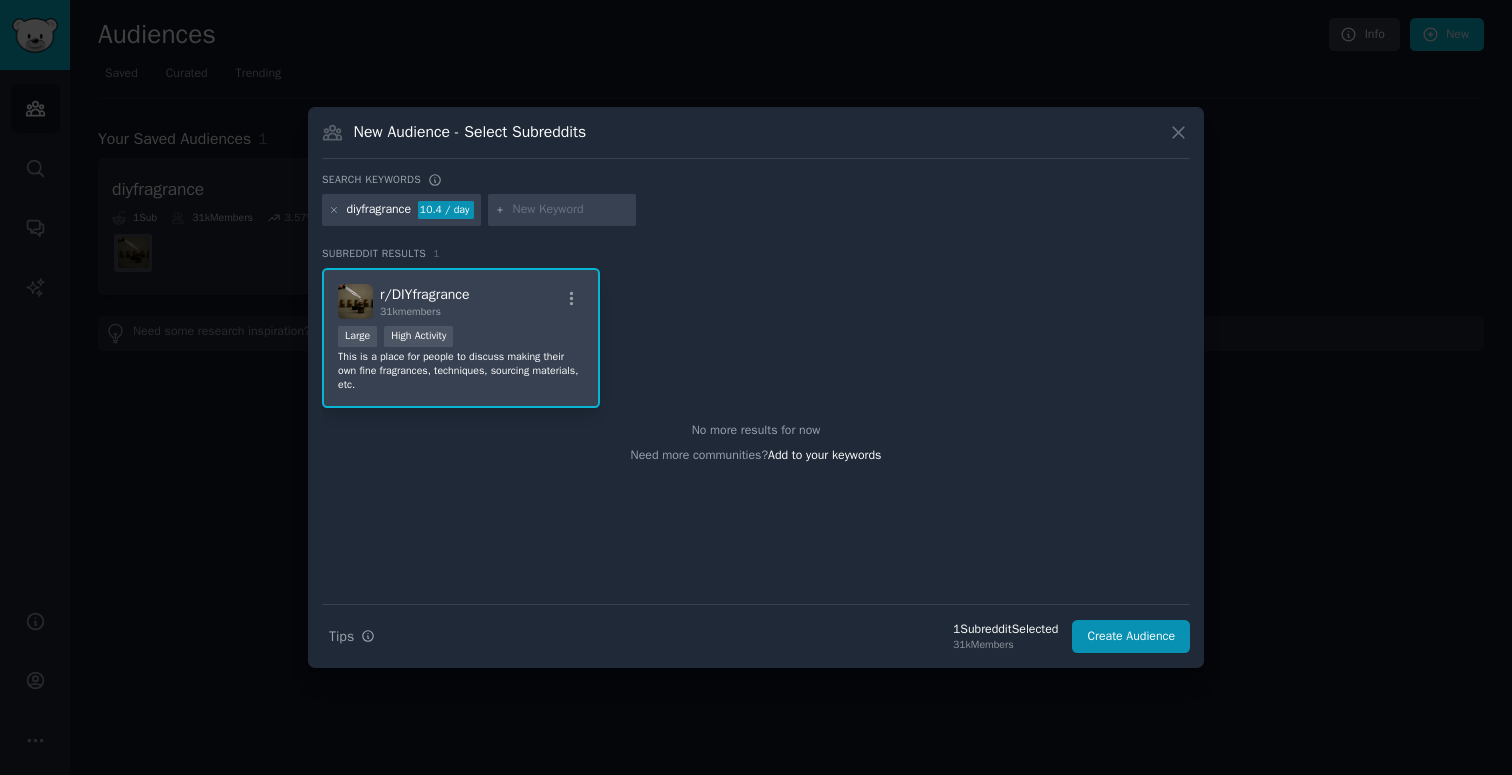 click at bounding box center (571, 210) 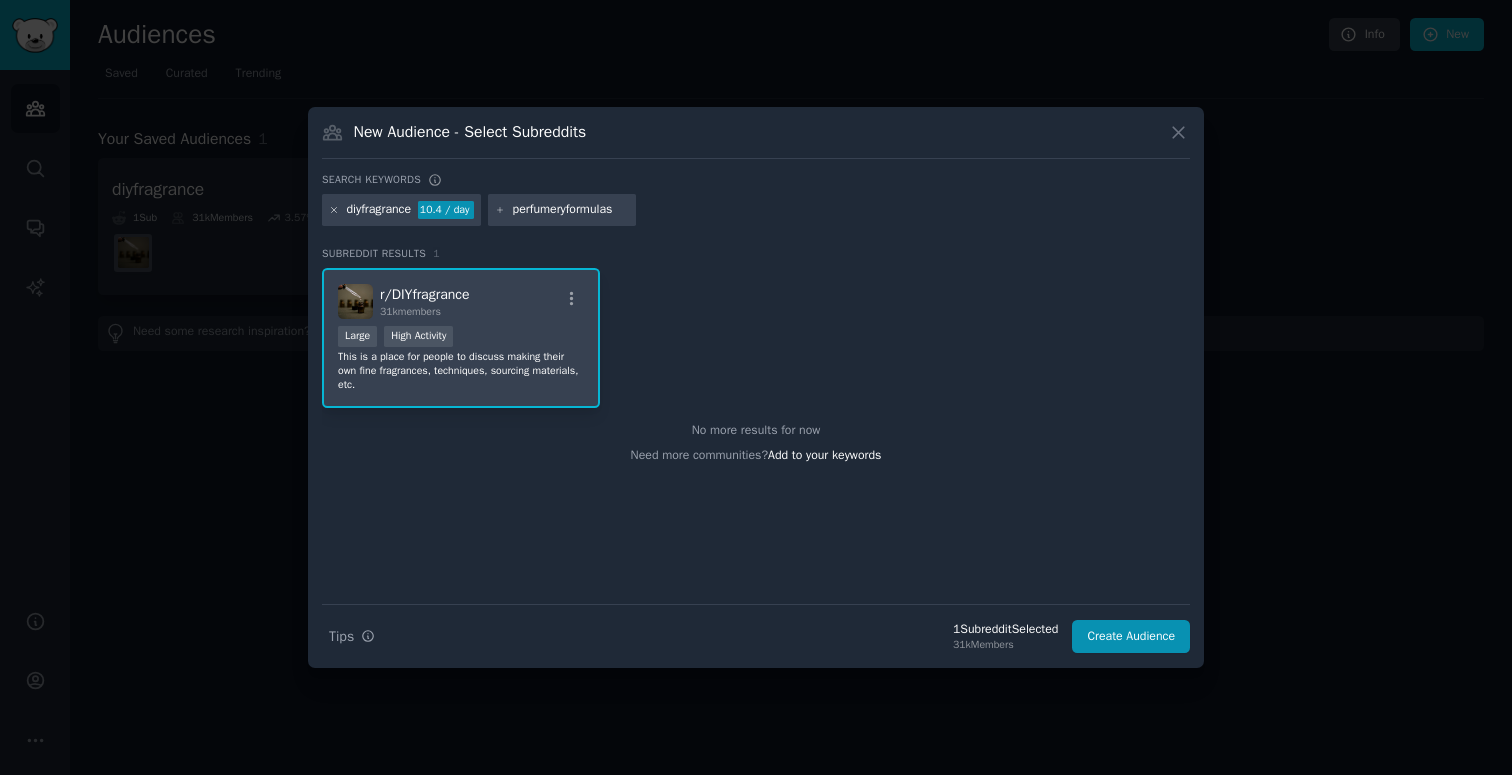 type on "perfumeryformulas" 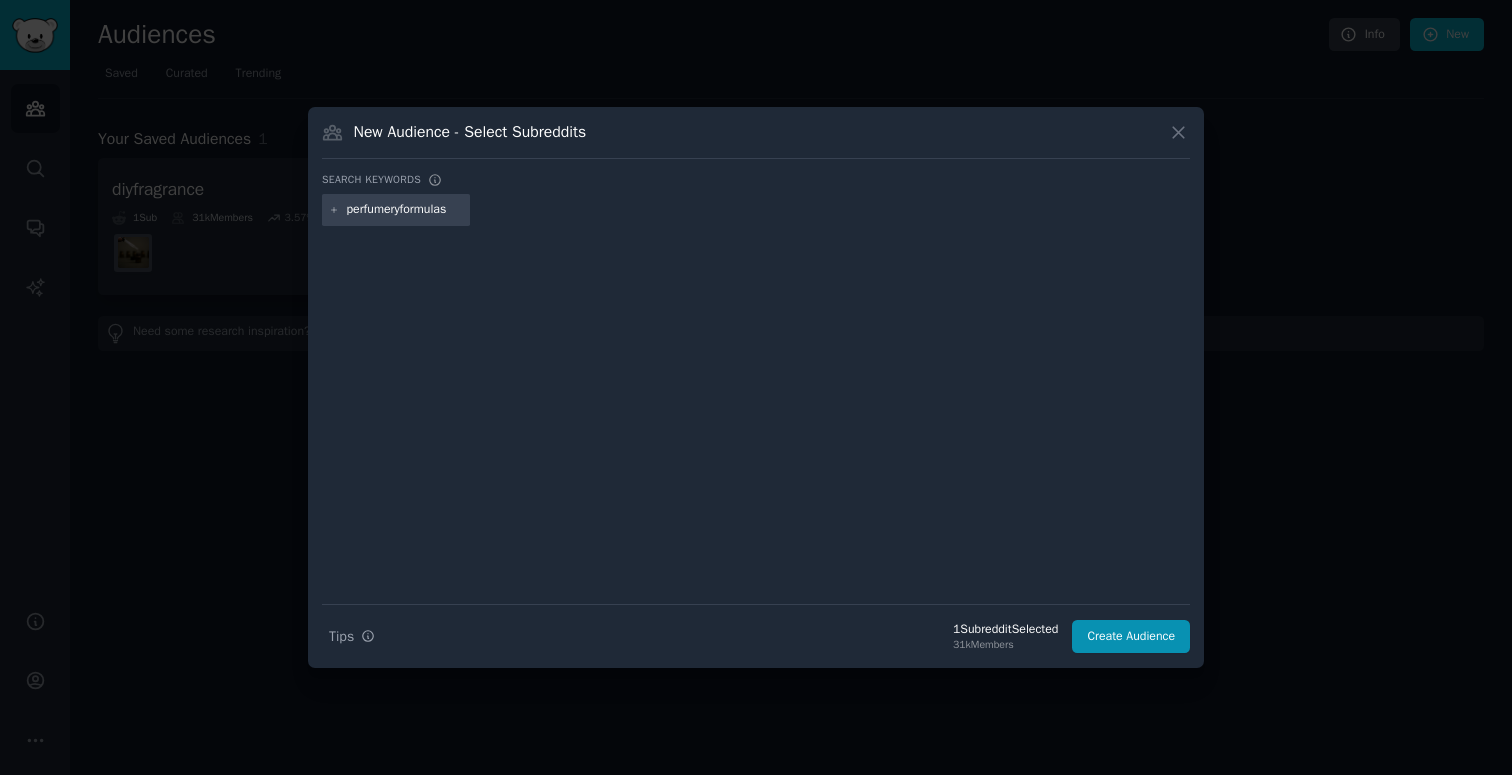 click on "perfumeryformulas" at bounding box center [405, 210] 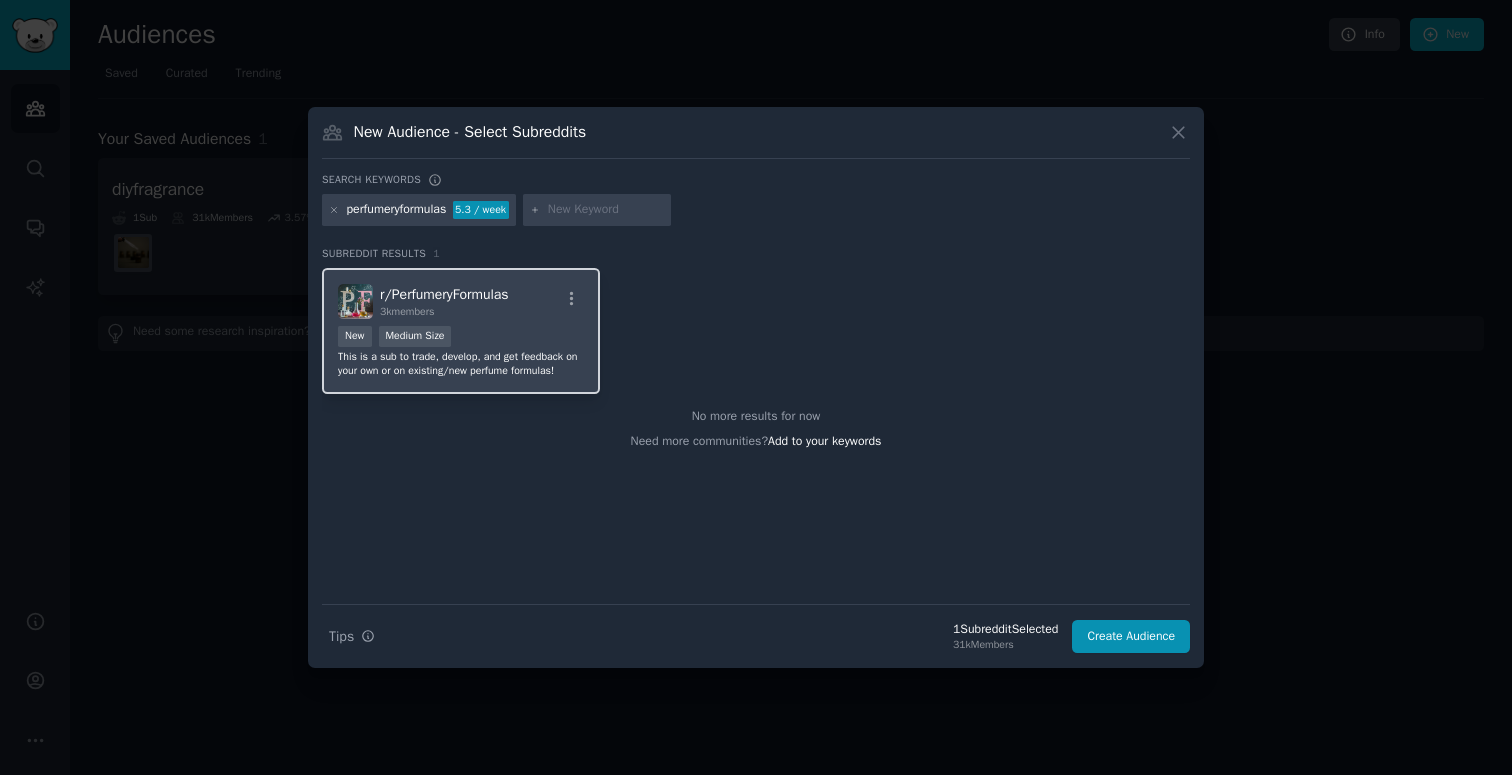 click on "r/ PerfumeryFormulas" at bounding box center [444, 294] 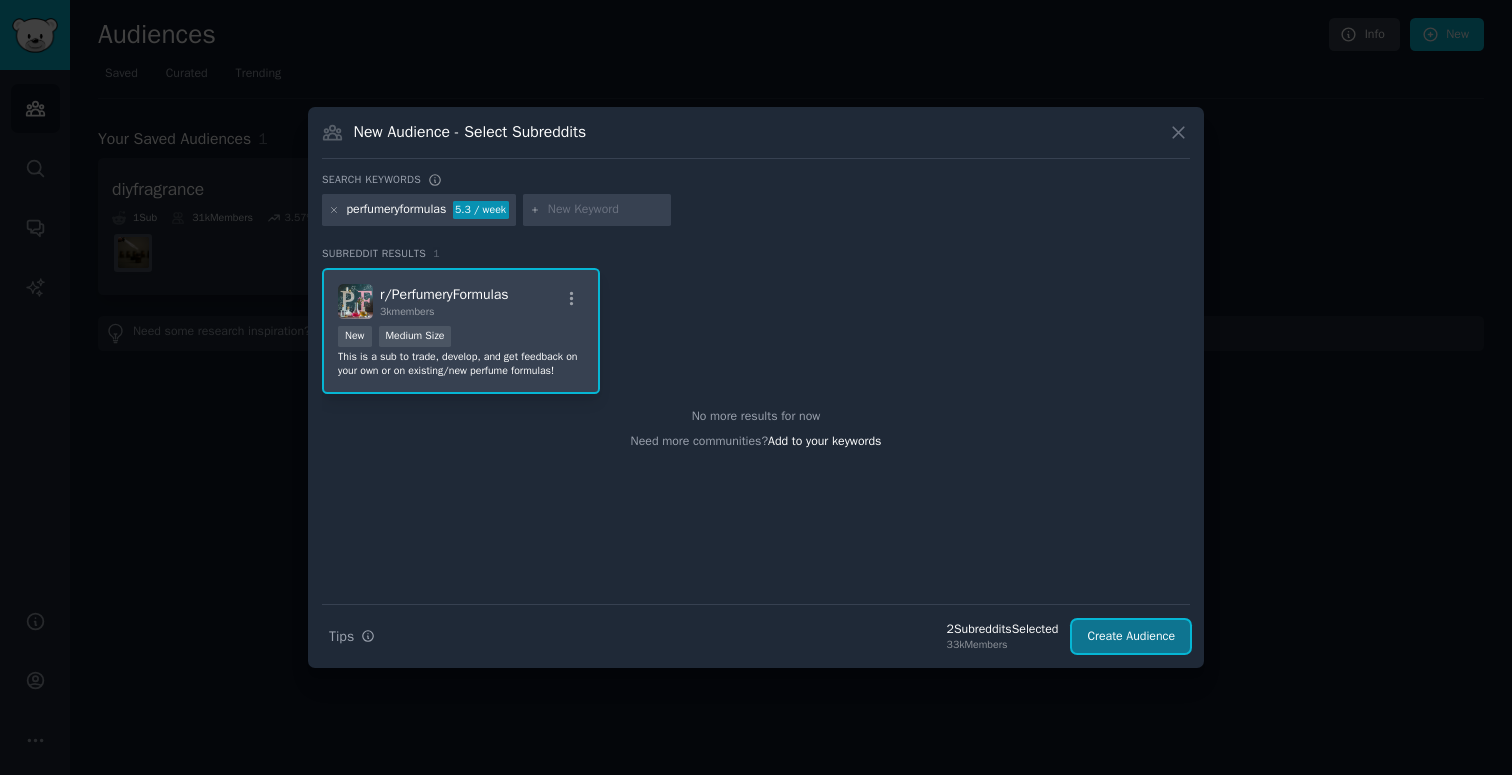 click on "Create Audience" at bounding box center (1131, 637) 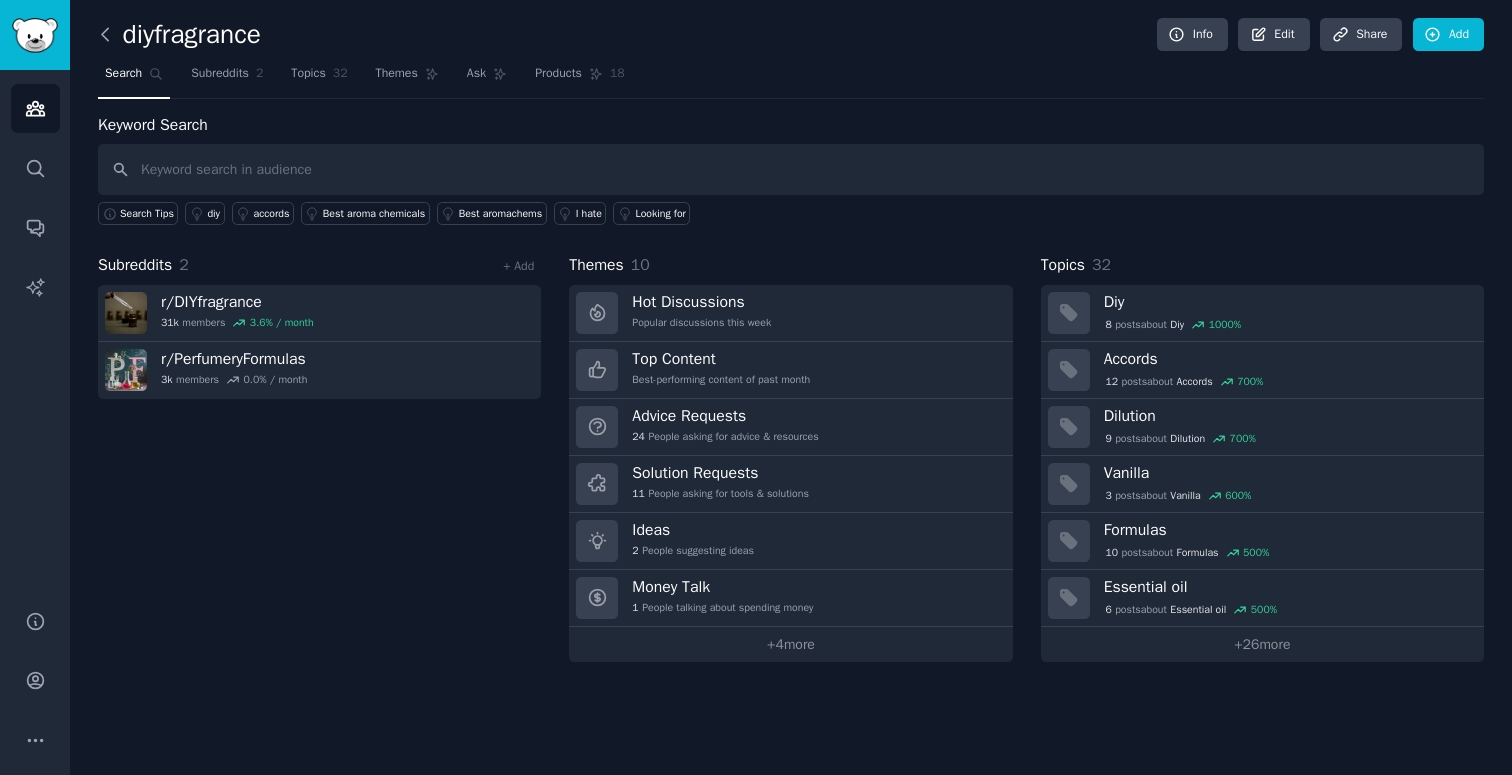 click 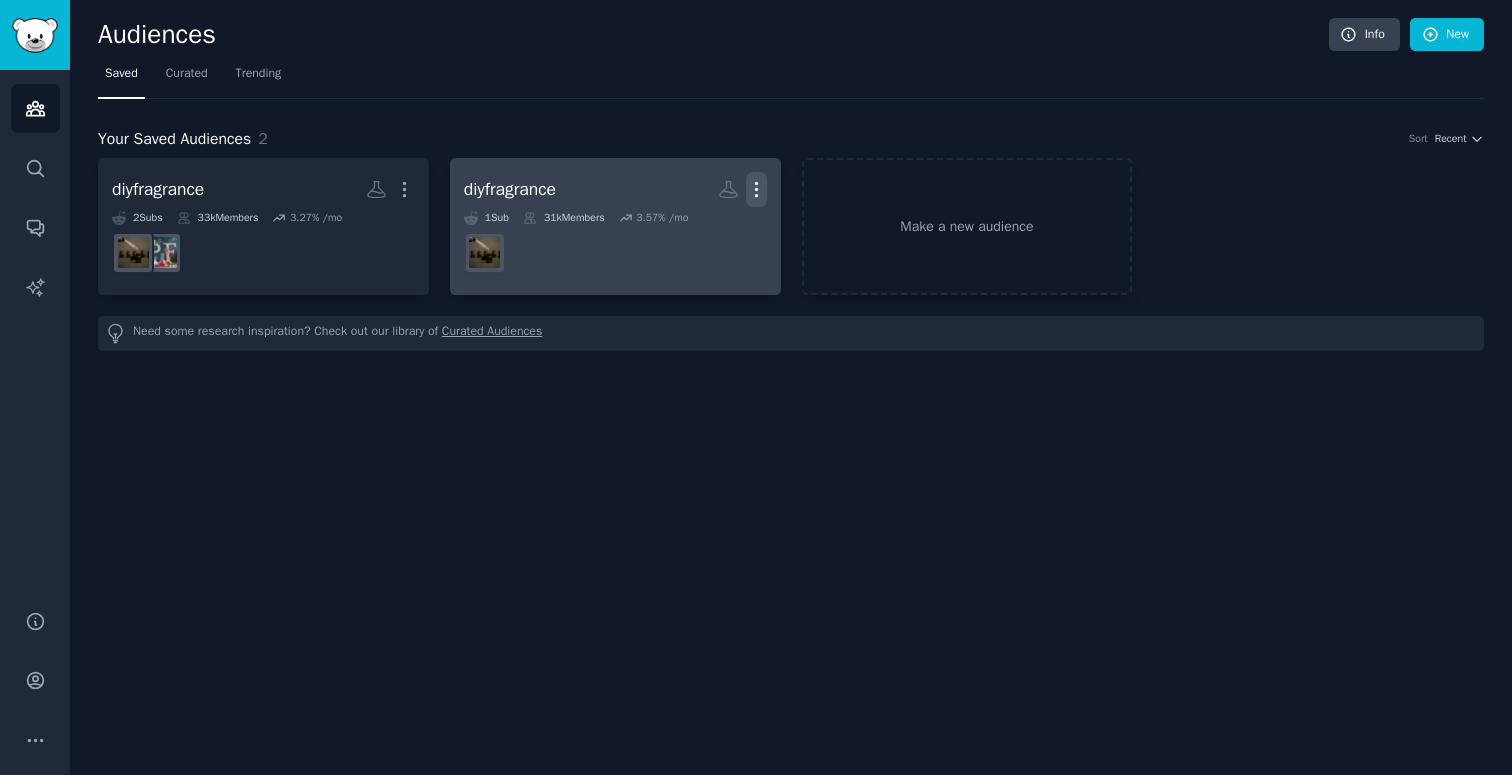 click 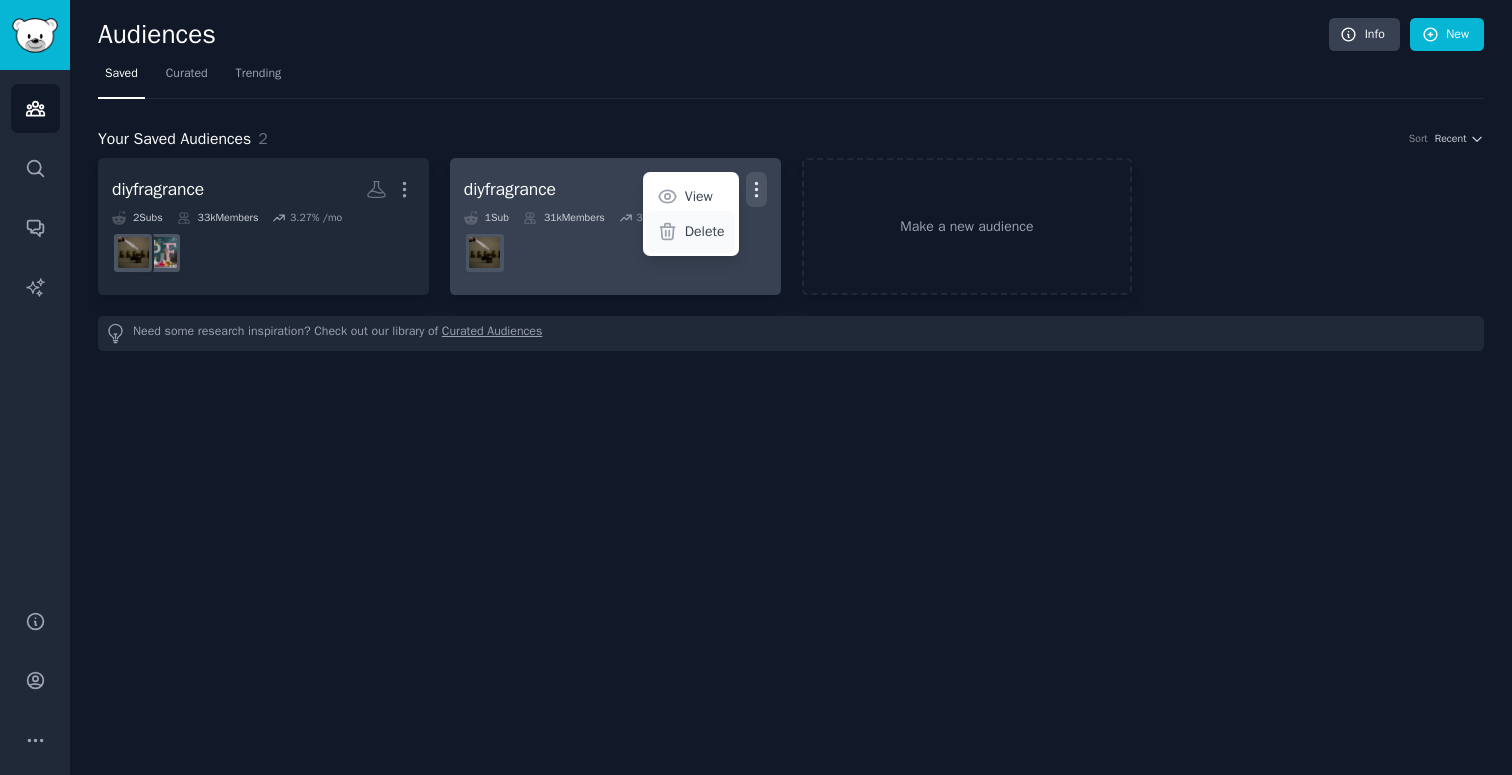 click on "Delete" at bounding box center (705, 231) 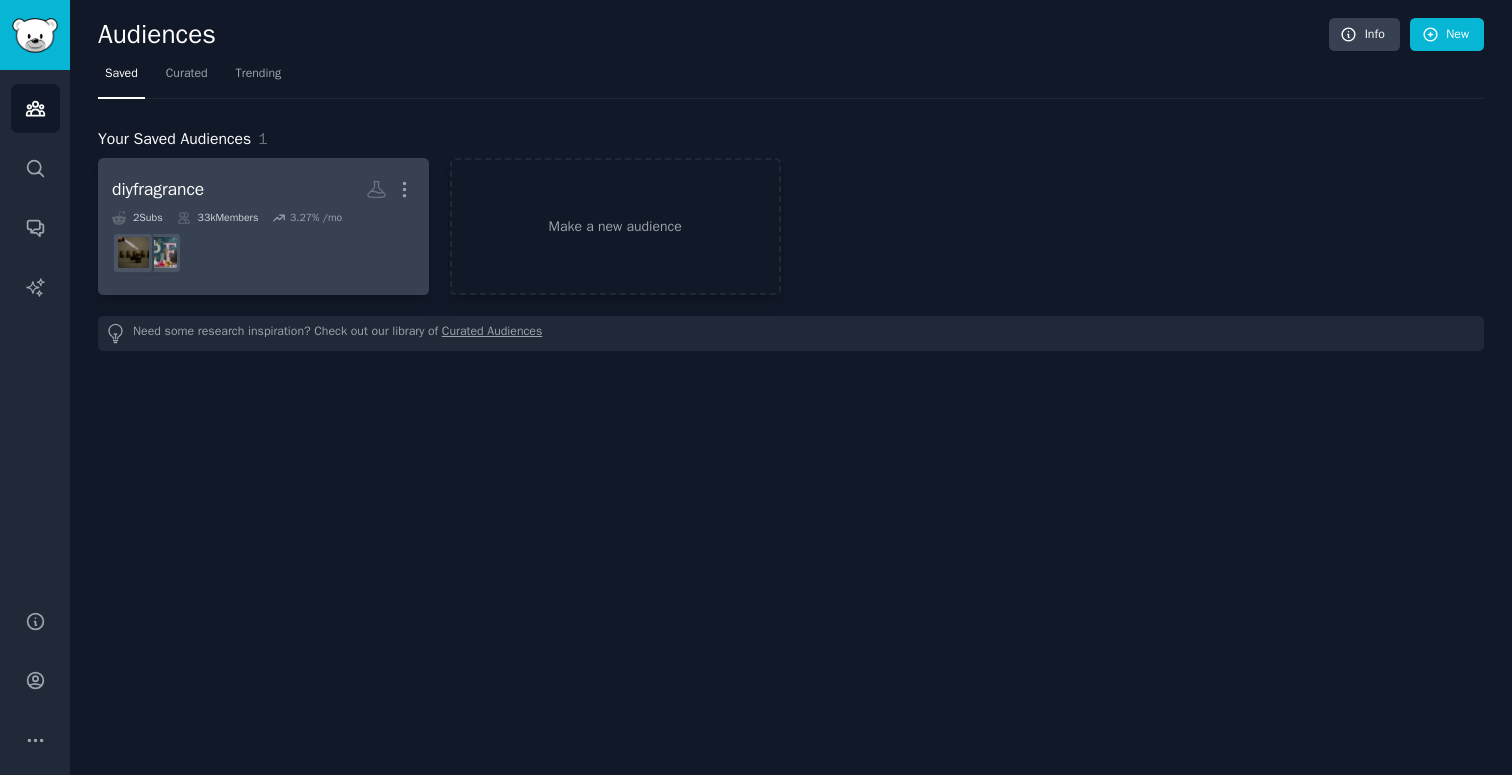 click at bounding box center [263, 253] 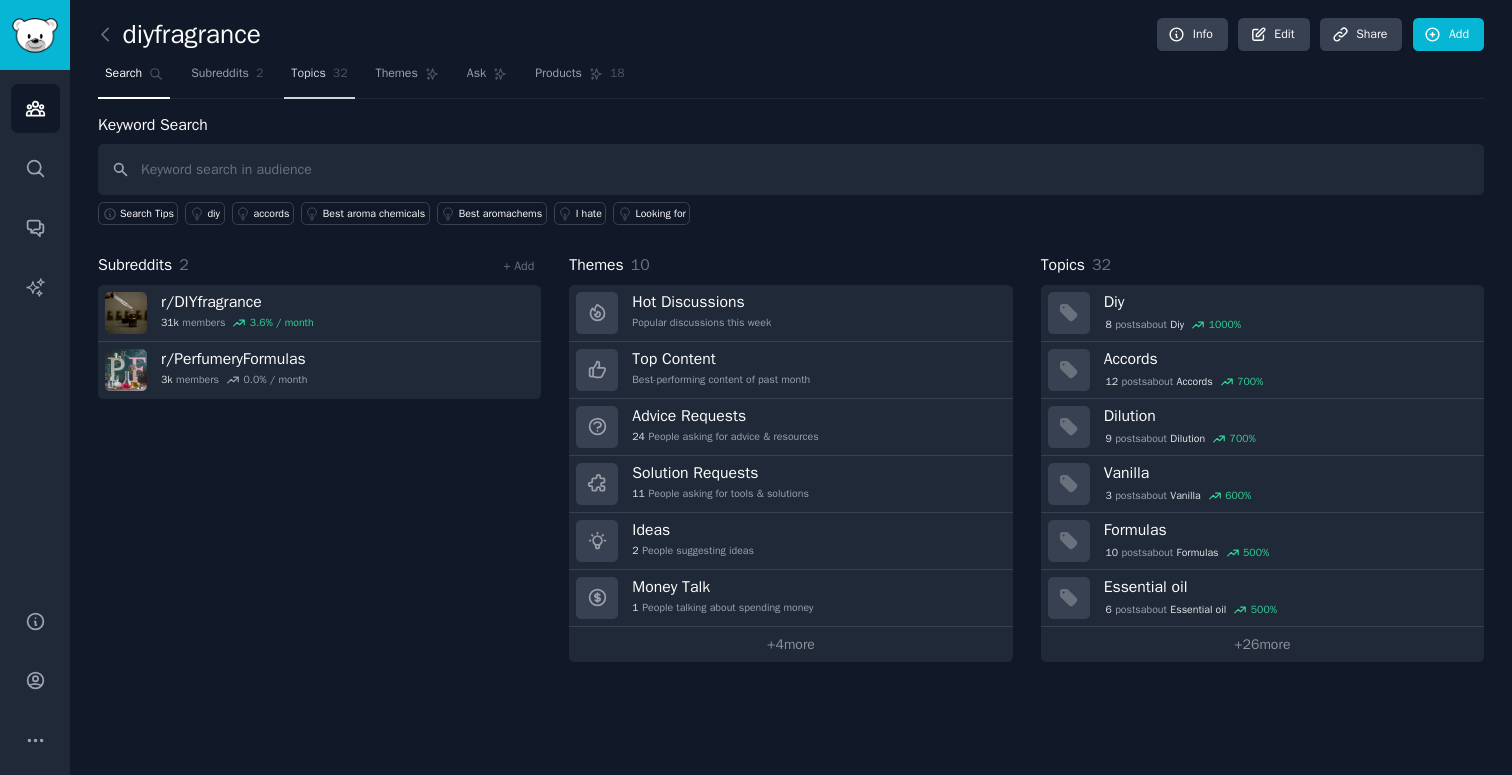 click on "Topics" at bounding box center (308, 74) 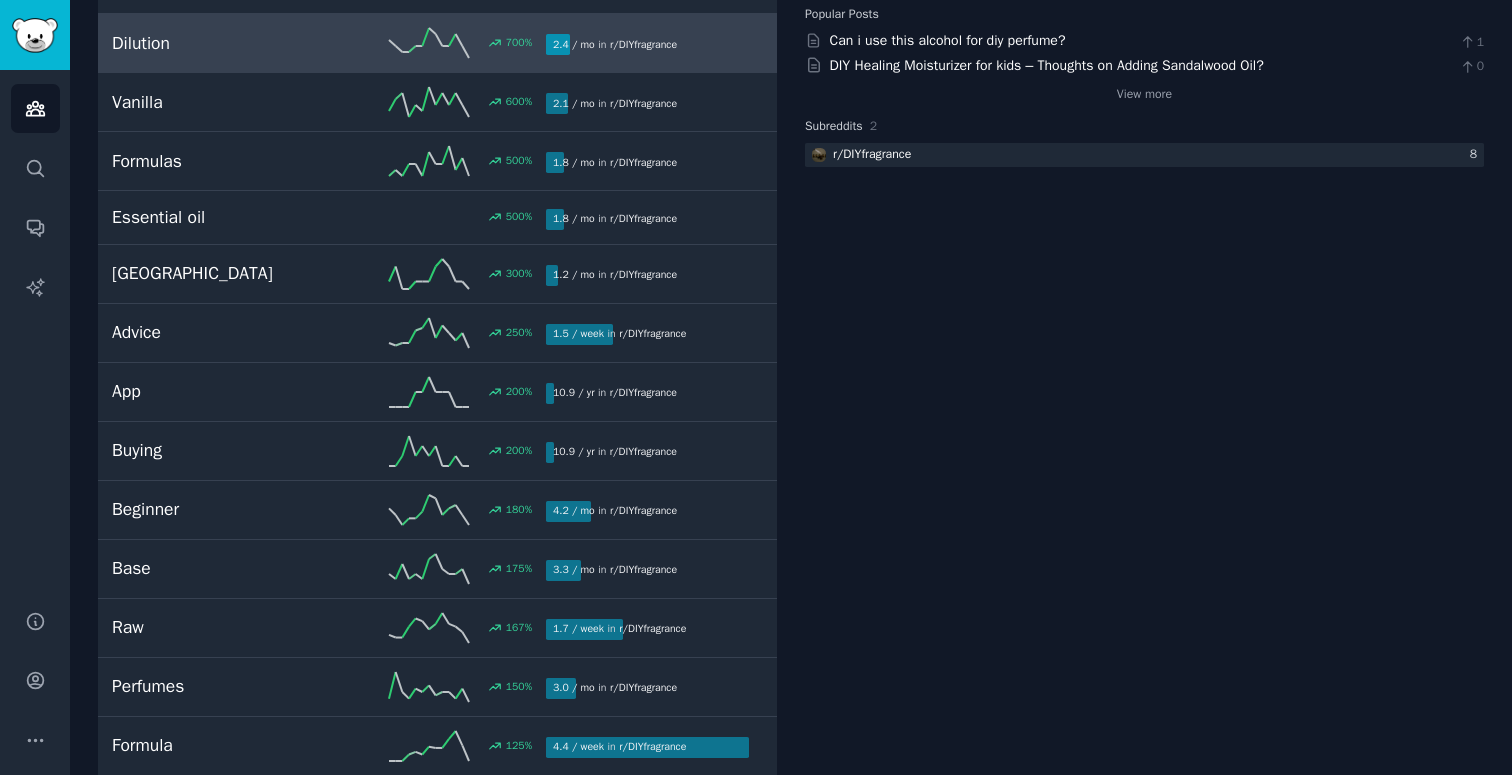 scroll, scrollTop: 314, scrollLeft: 0, axis: vertical 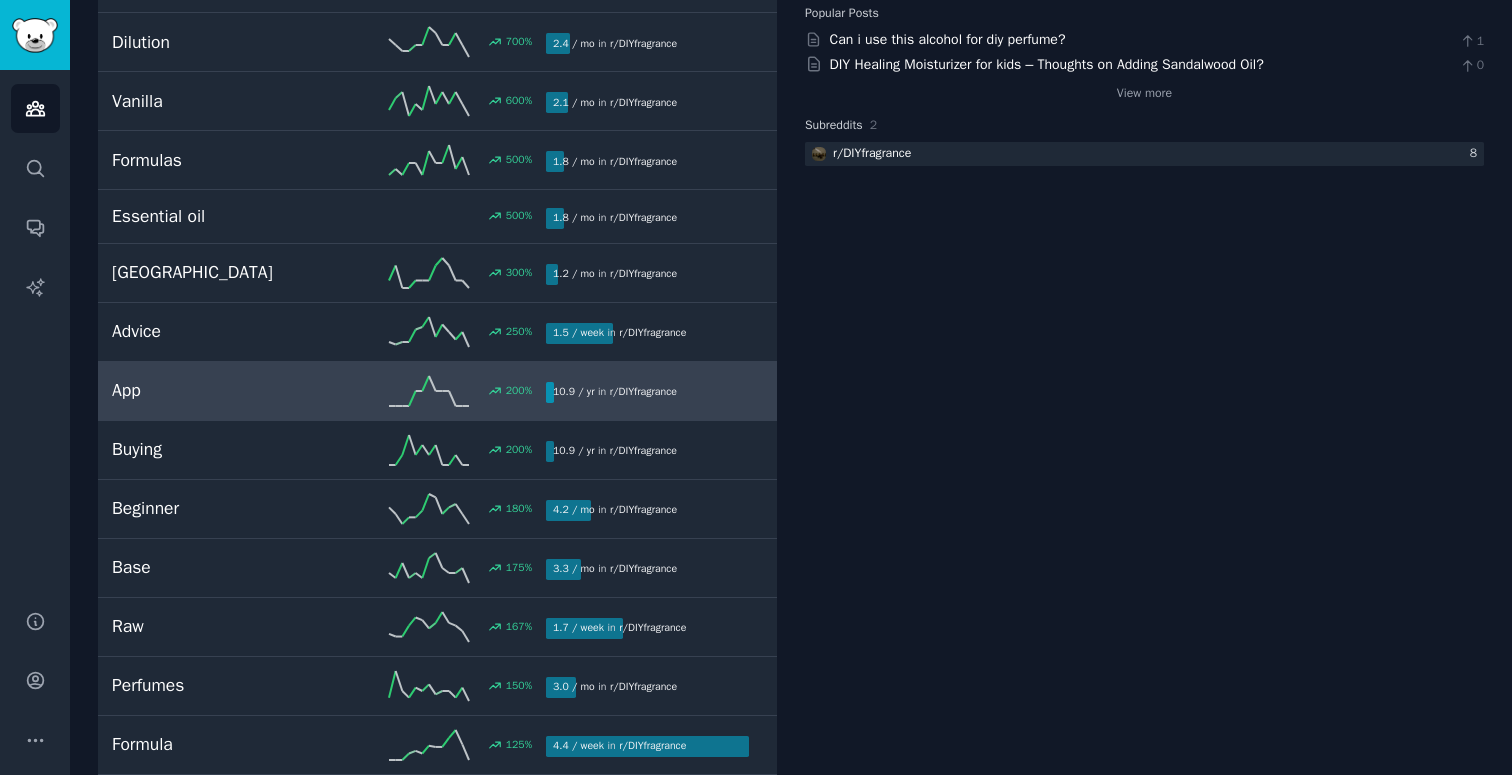 click on "200 %" at bounding box center (437, 391) 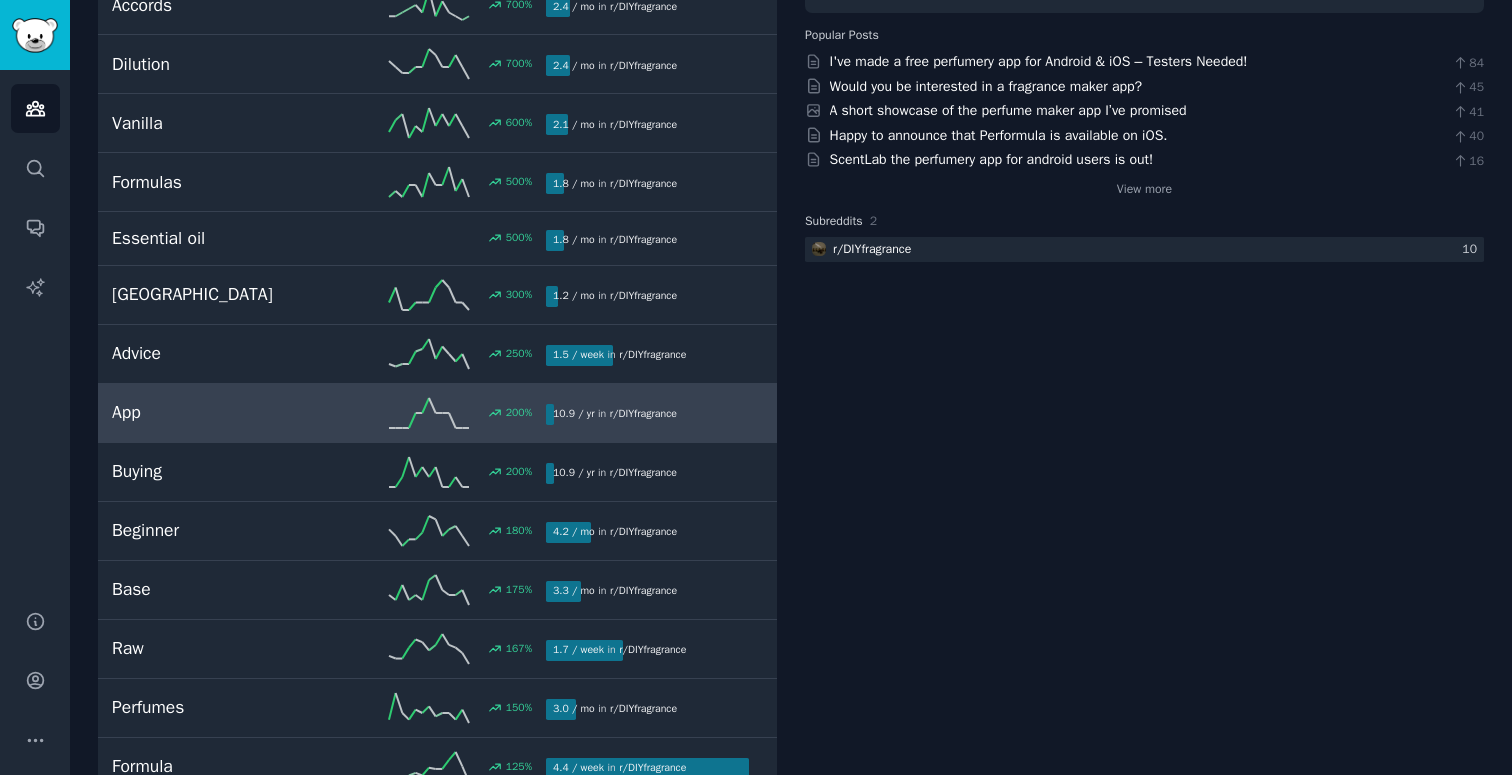 scroll, scrollTop: 0, scrollLeft: 0, axis: both 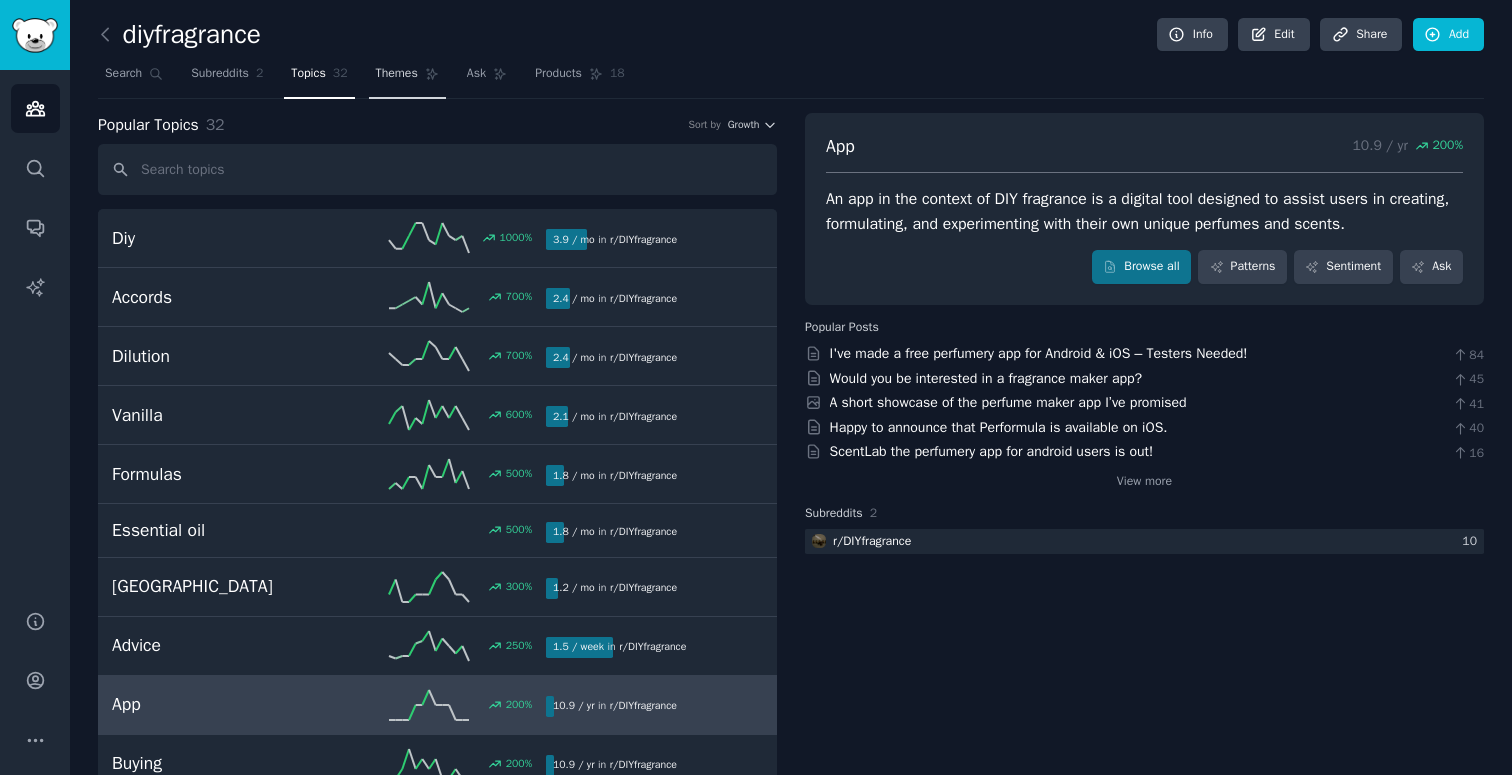 click on "Themes" at bounding box center (397, 74) 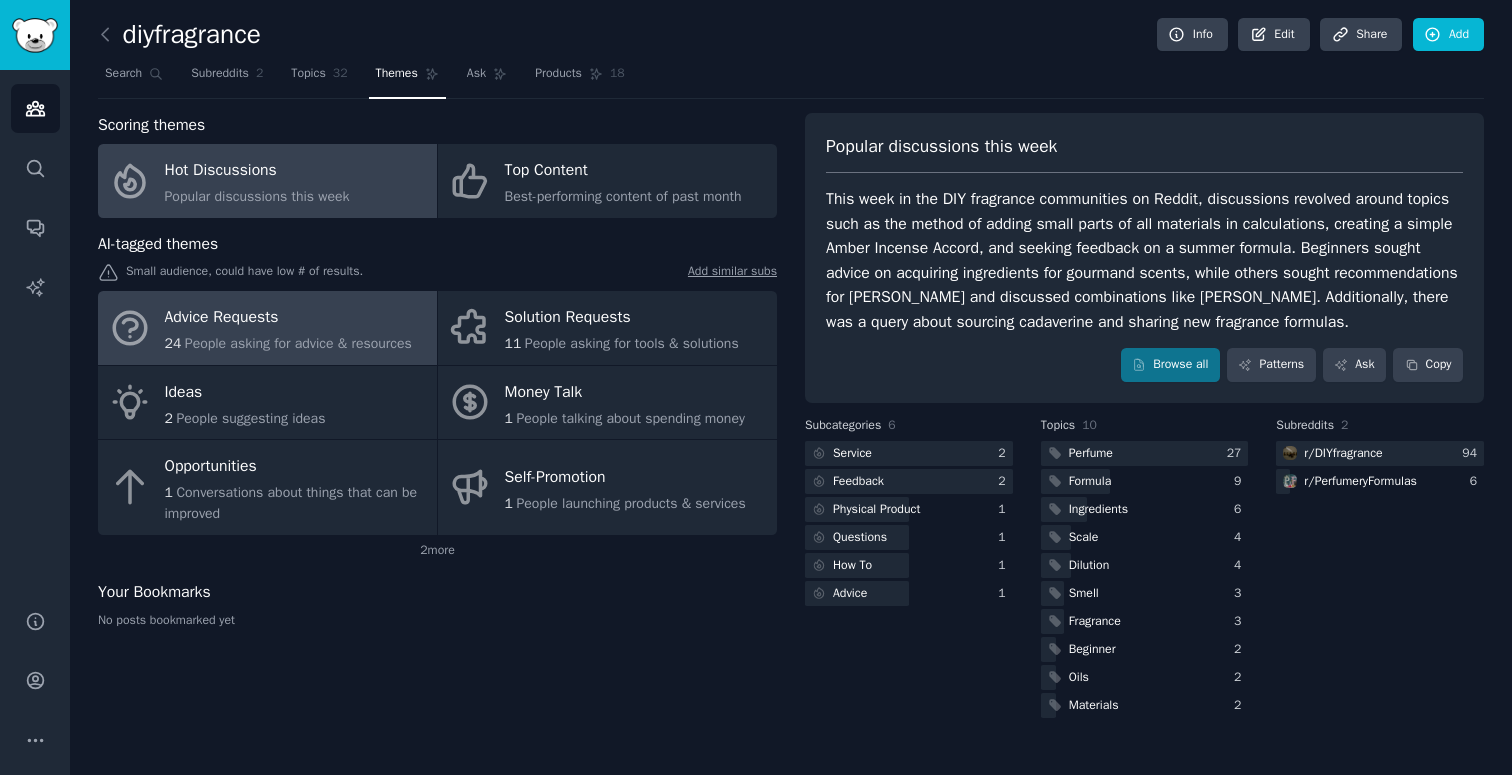 click on "Advice Requests" at bounding box center (288, 318) 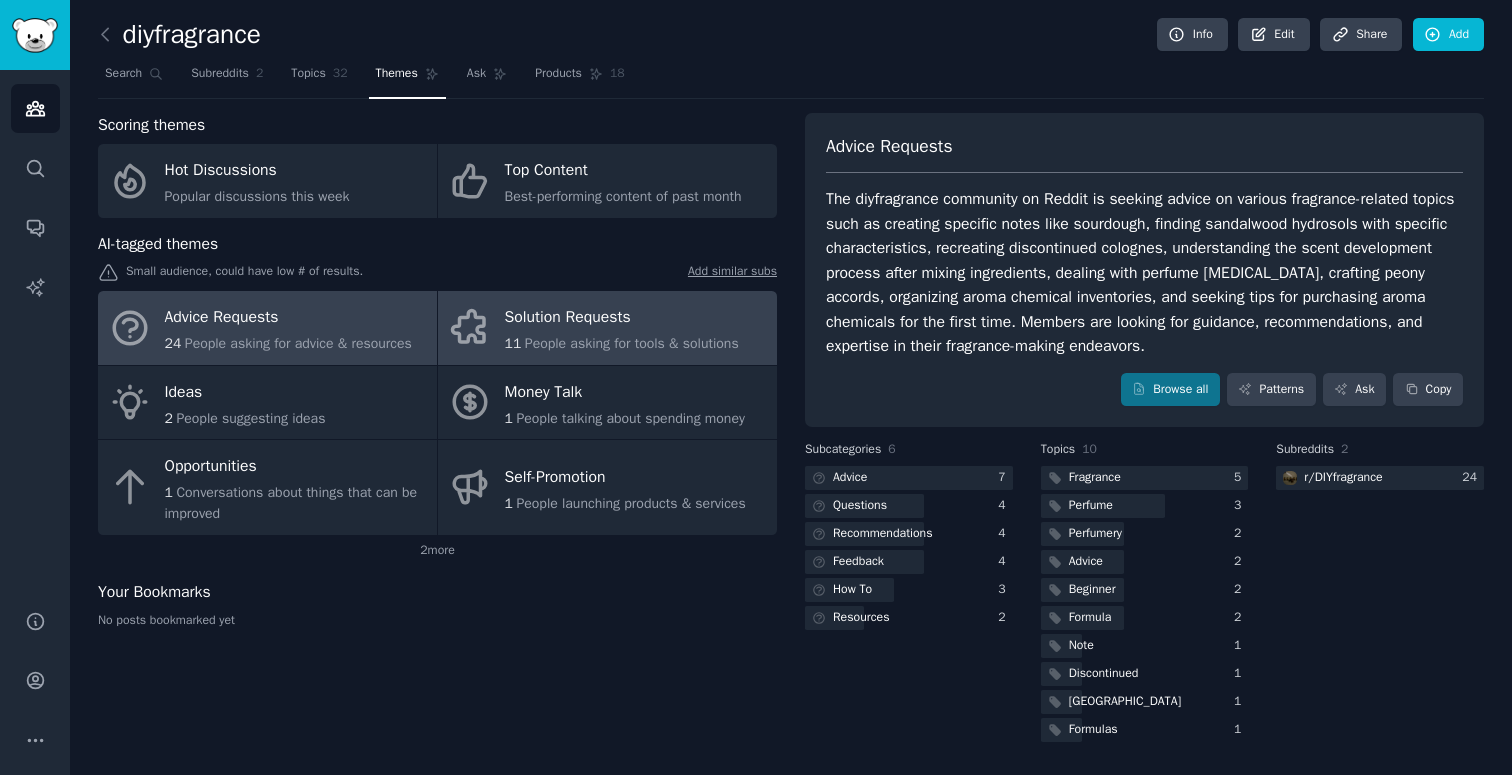 click on "Solution Requests 11 People asking for tools & solutions" at bounding box center [607, 328] 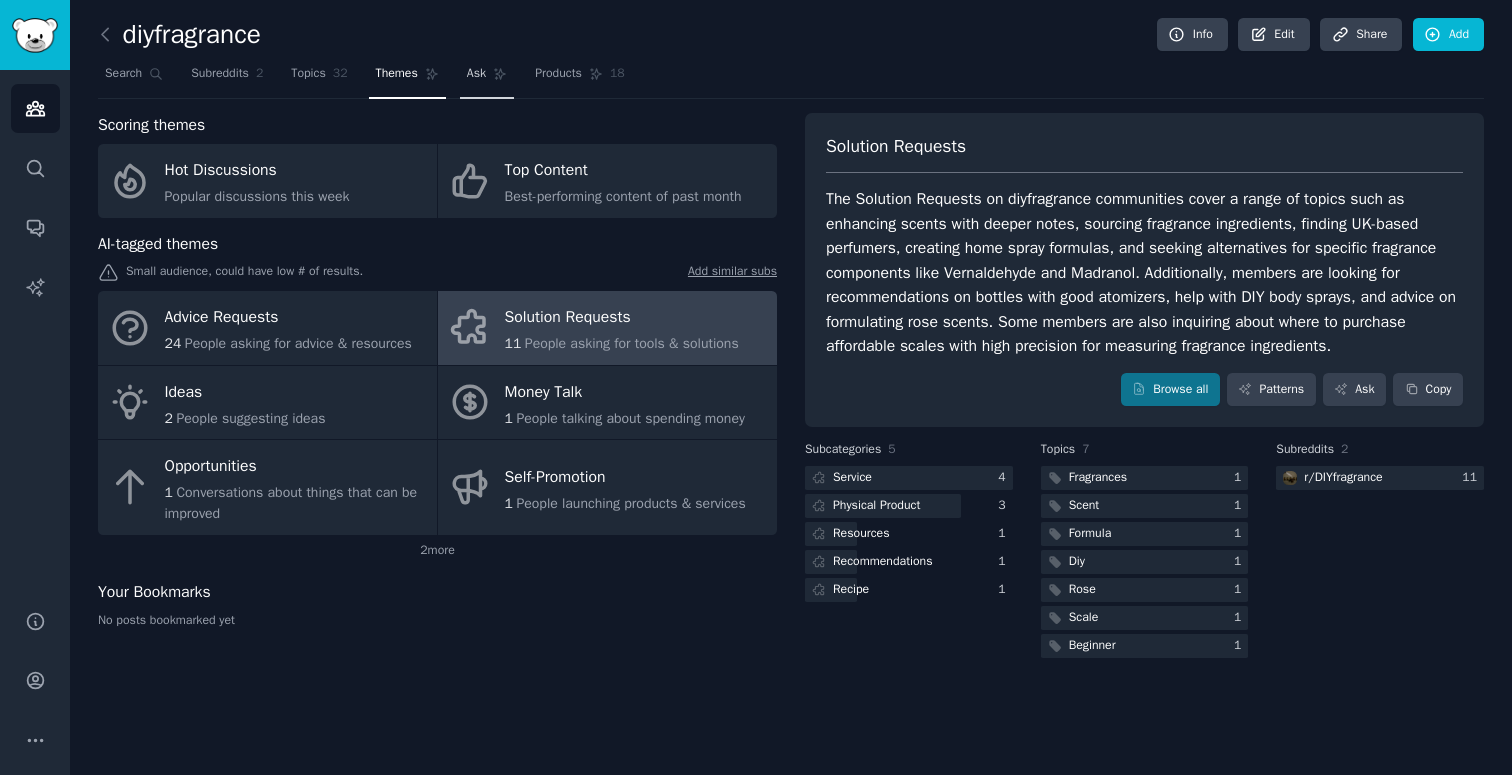 click on "Ask" at bounding box center [487, 78] 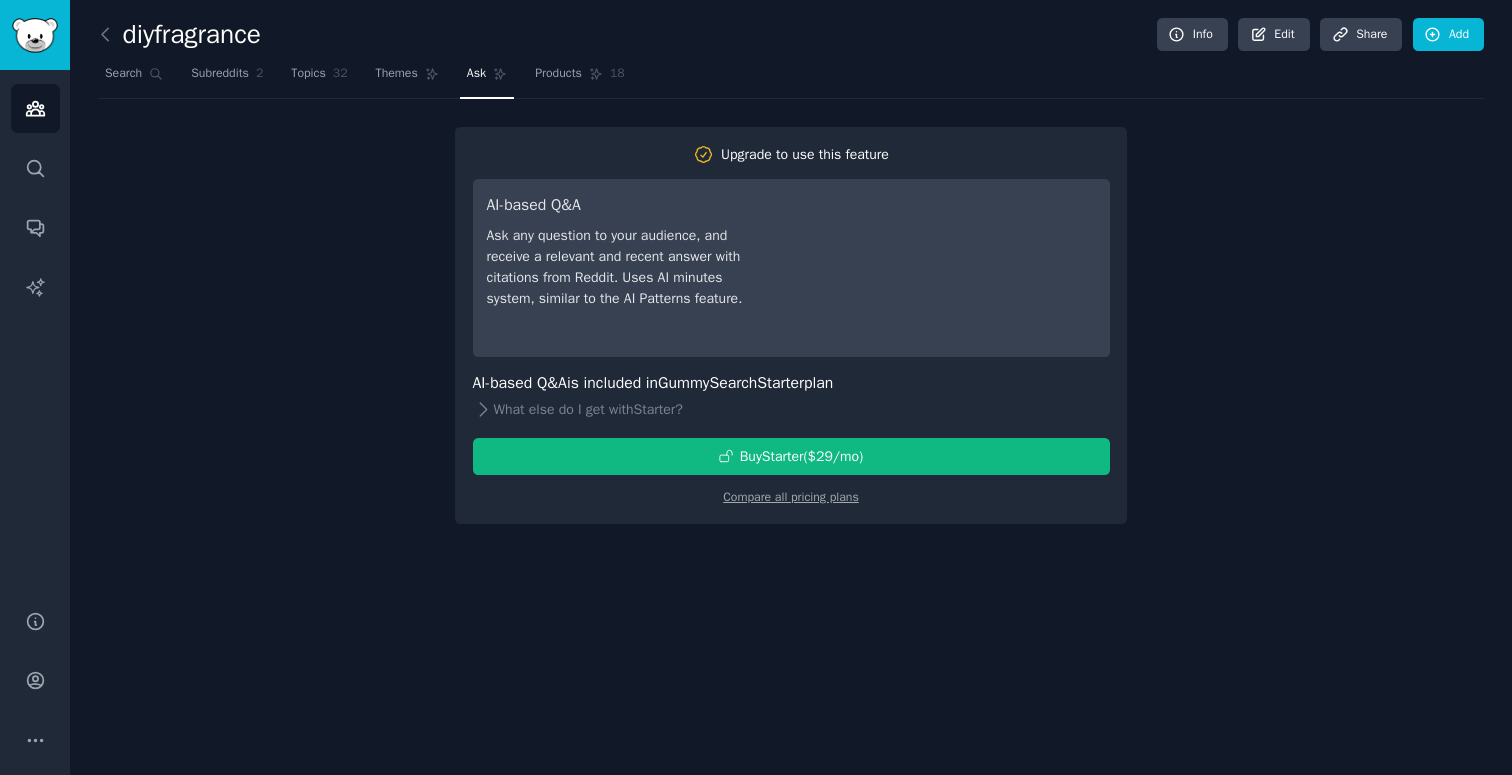 click on "AI-based Q&A Ask any question to your audience, and receive a relevant and recent answer with citations from Reddit. Uses AI minutes system, similar to the AI Patterns feature." at bounding box center (627, 268) 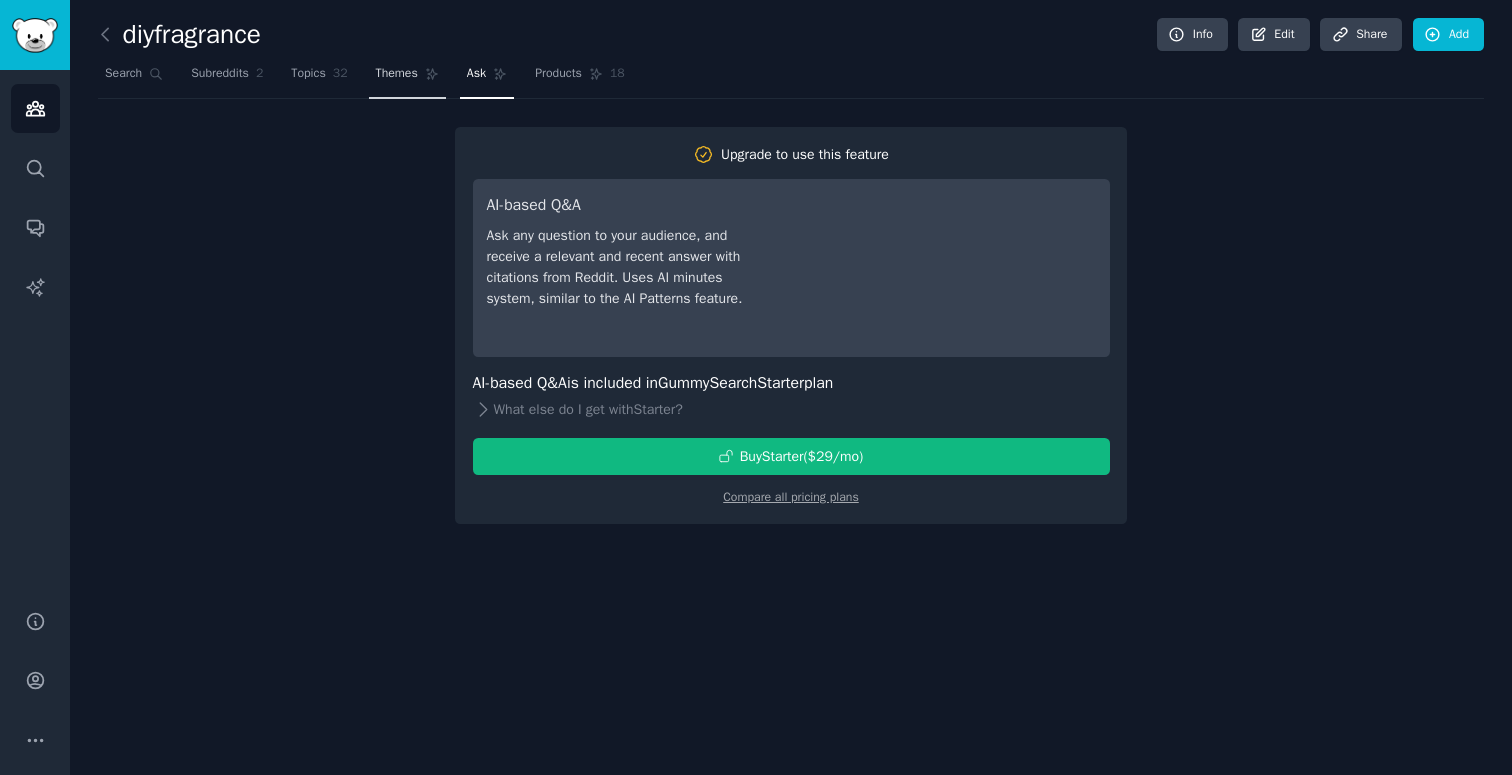 click on "Themes" at bounding box center (407, 78) 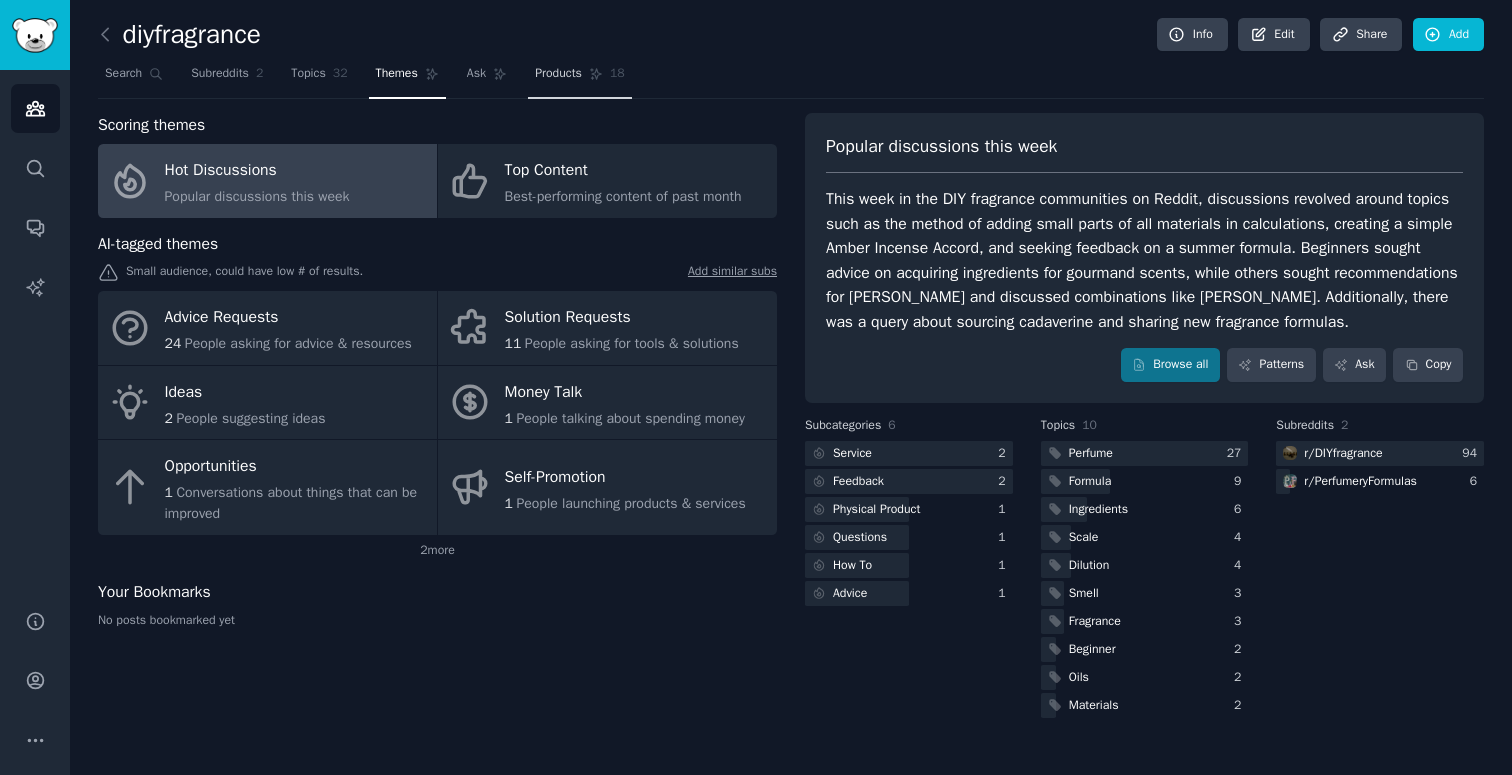 click on "Products" at bounding box center [558, 74] 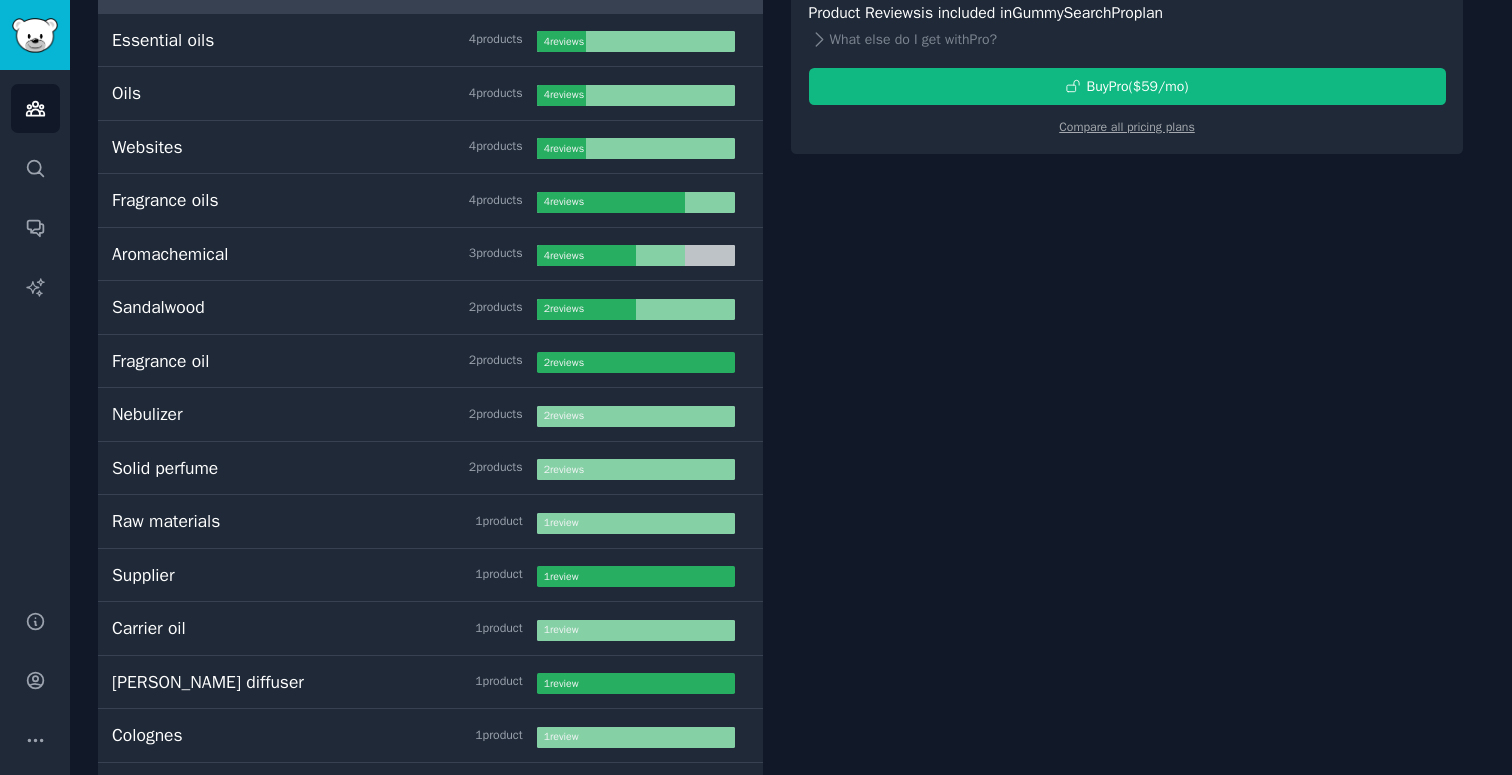 scroll, scrollTop: 0, scrollLeft: 0, axis: both 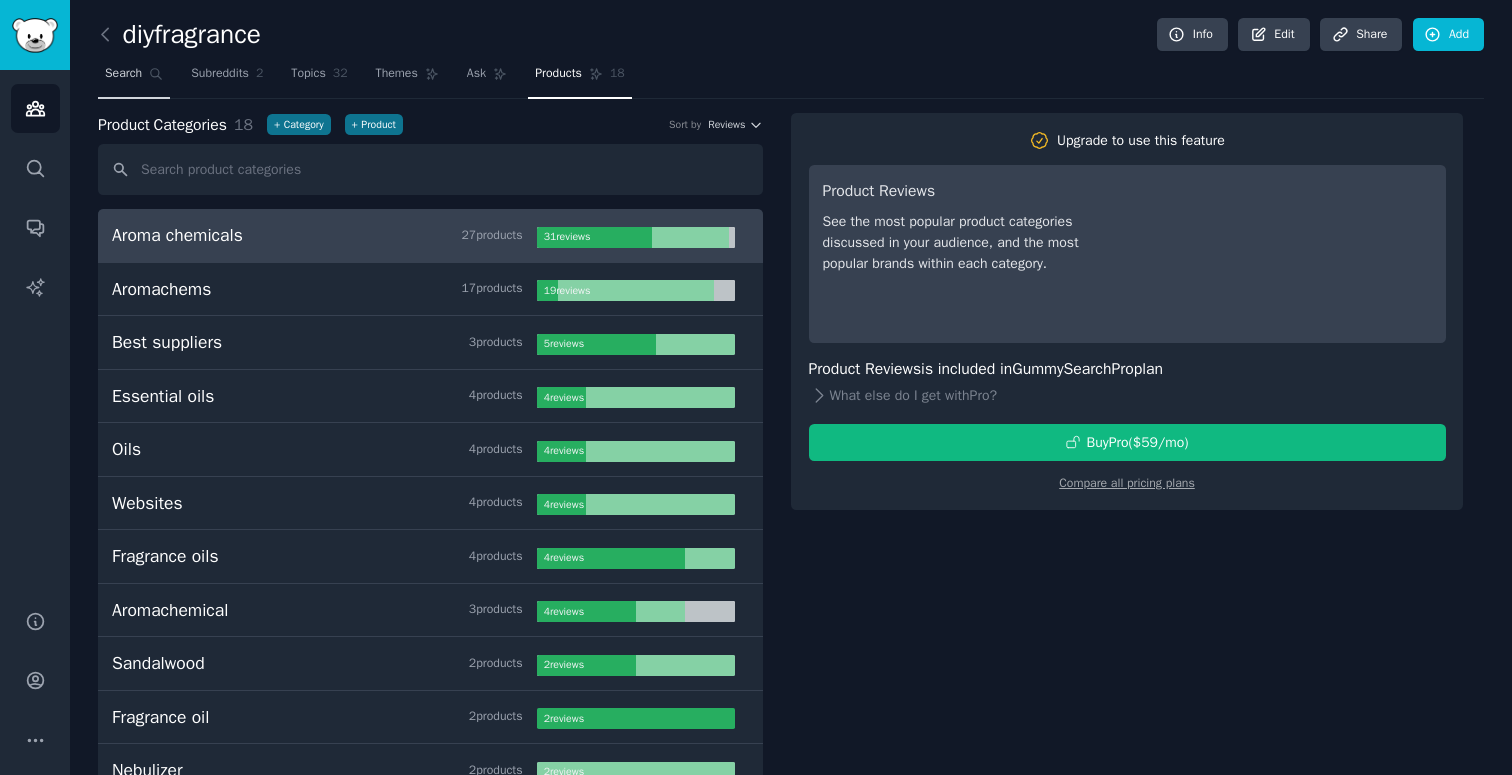 click on "Search" at bounding box center (123, 74) 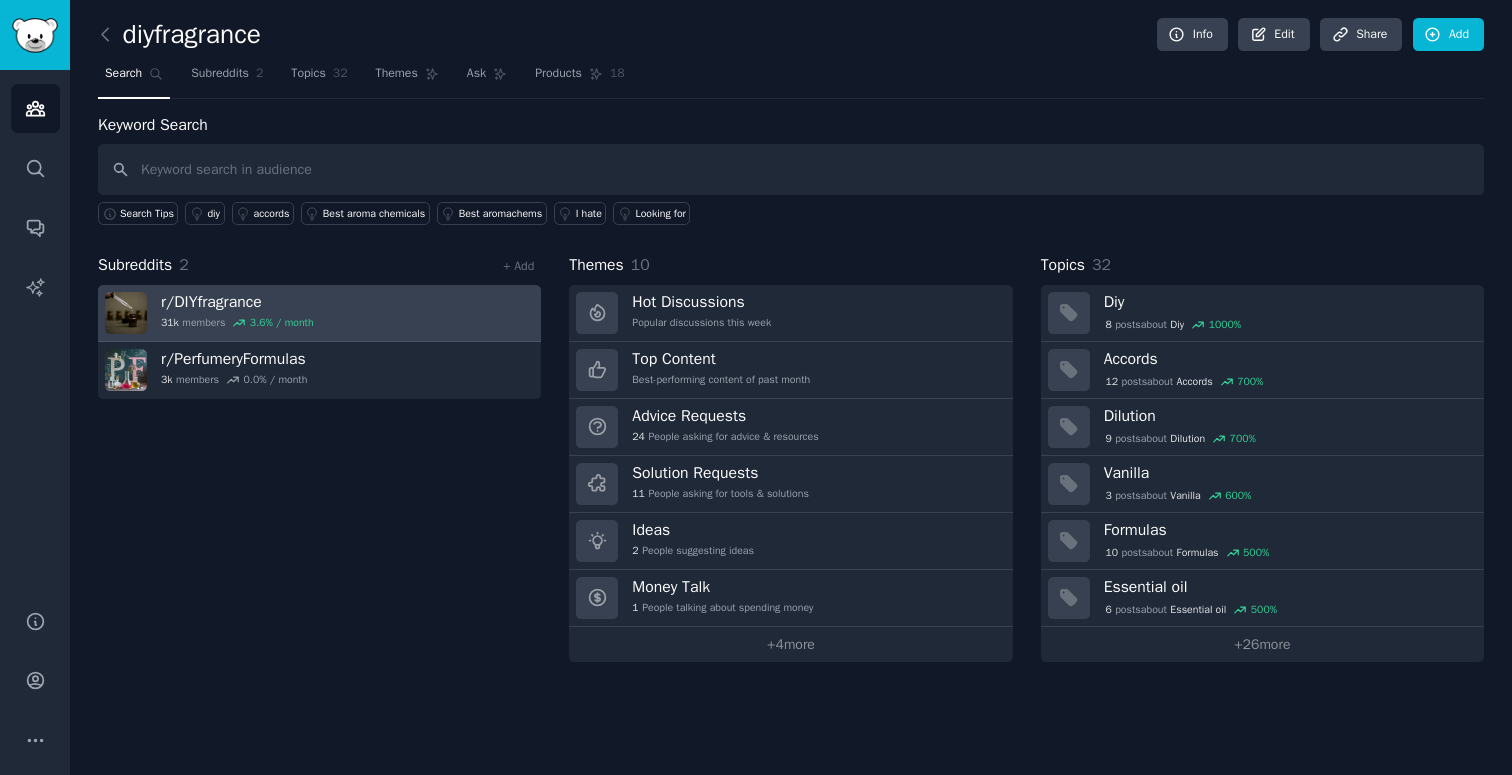 click on "r/ DIYfragrance" at bounding box center (237, 302) 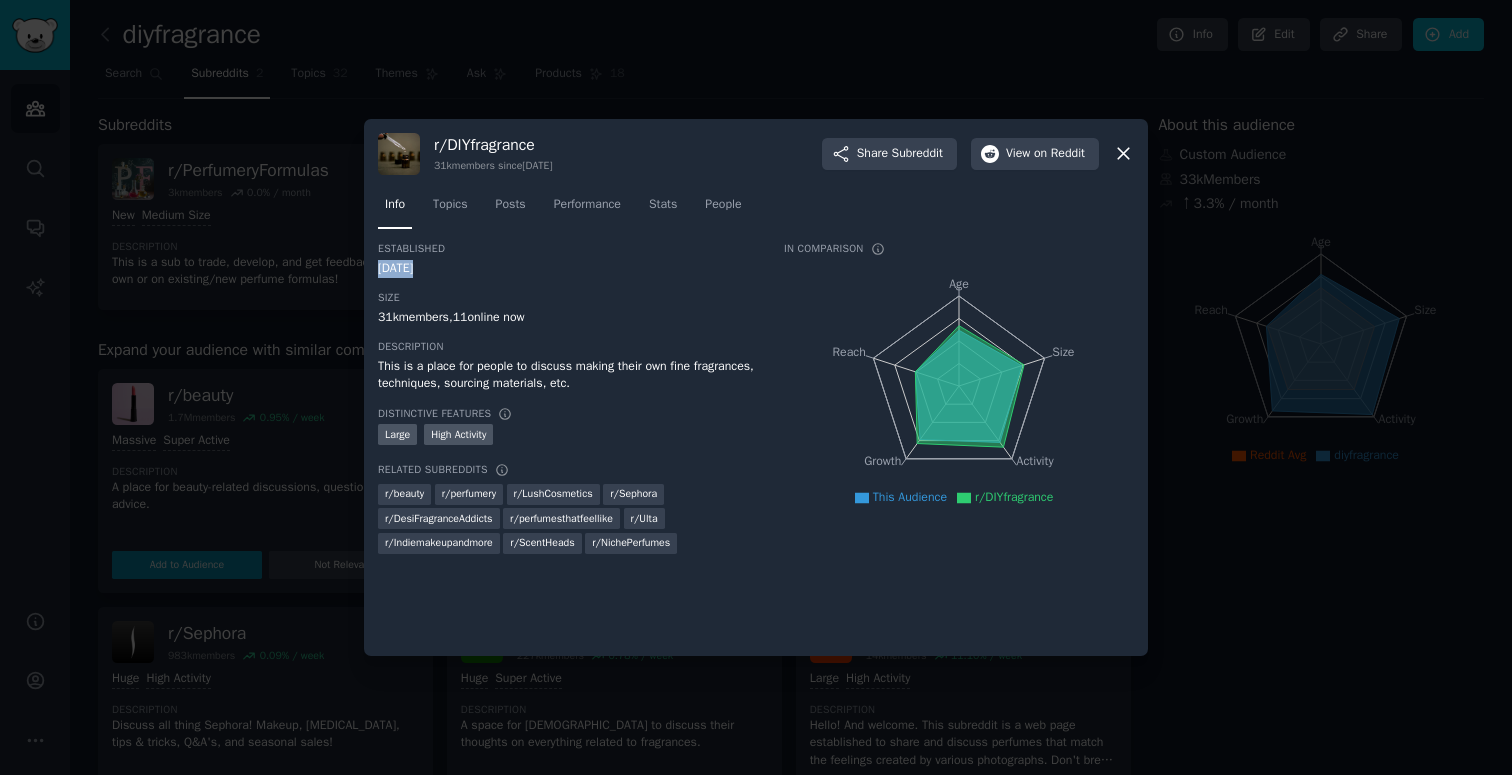 drag, startPoint x: 415, startPoint y: 271, endPoint x: 447, endPoint y: 259, distance: 34.176014 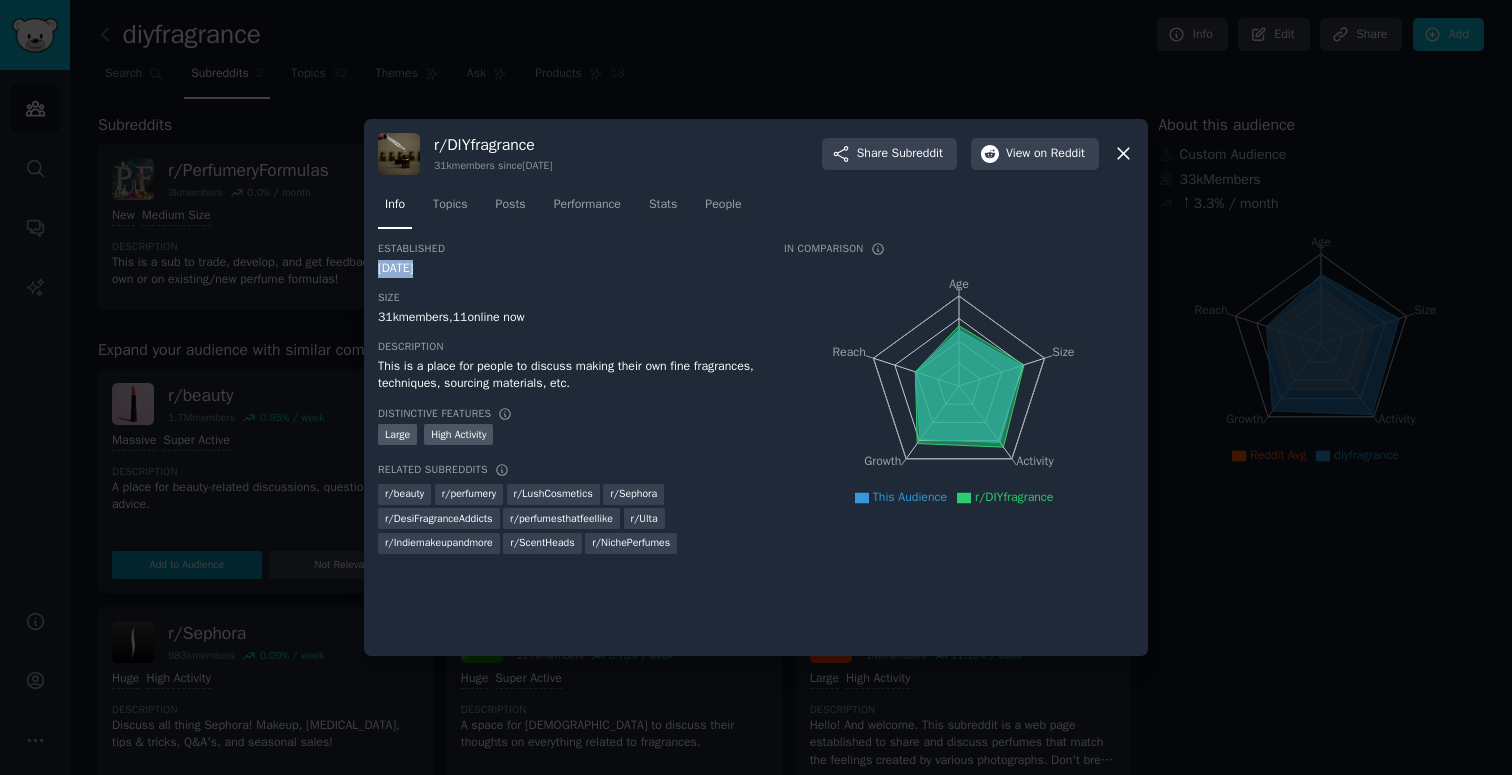 click on "Established [DATE]" at bounding box center [567, 259] 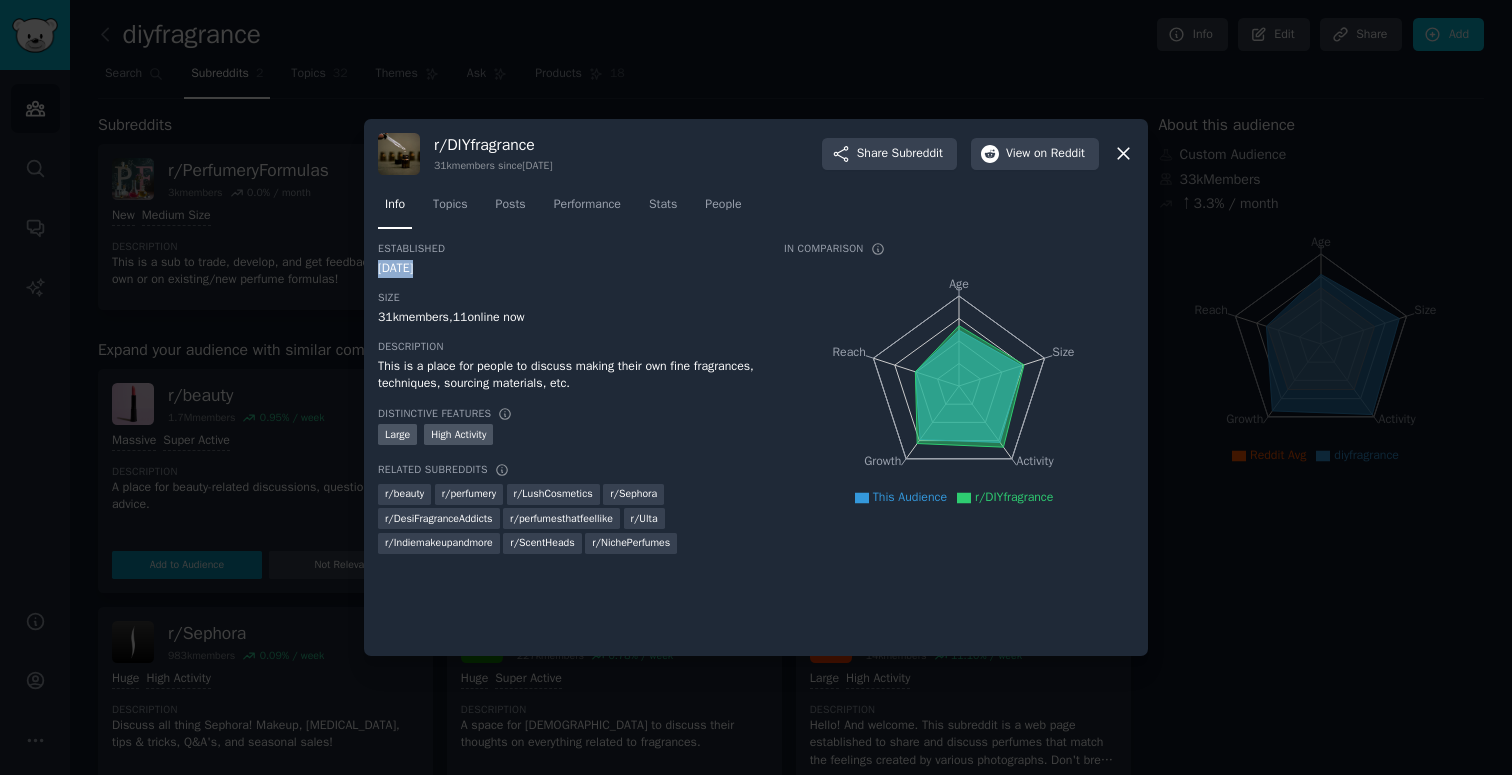 click on "Established [DATE]" at bounding box center [567, 259] 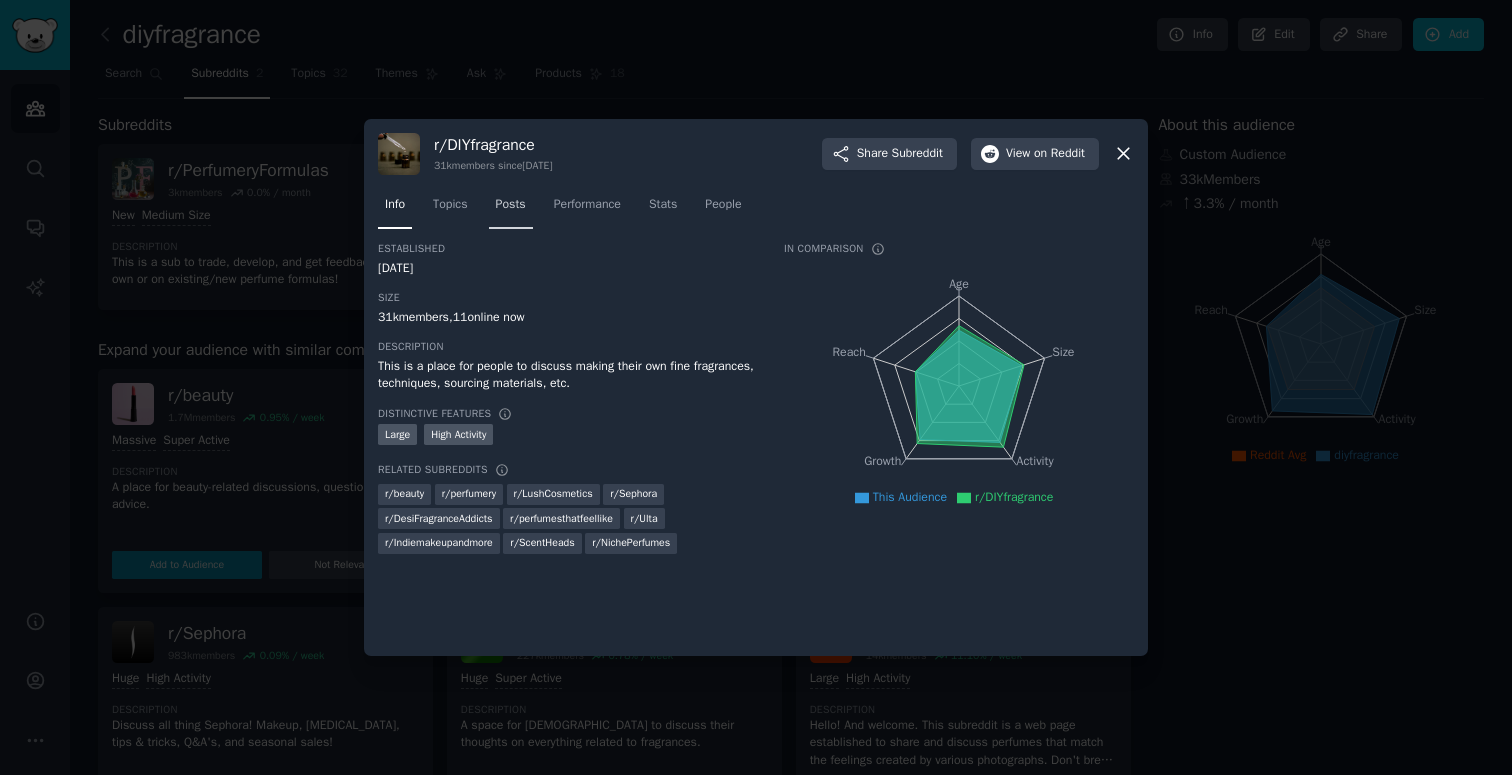 click on "Posts" at bounding box center (511, 205) 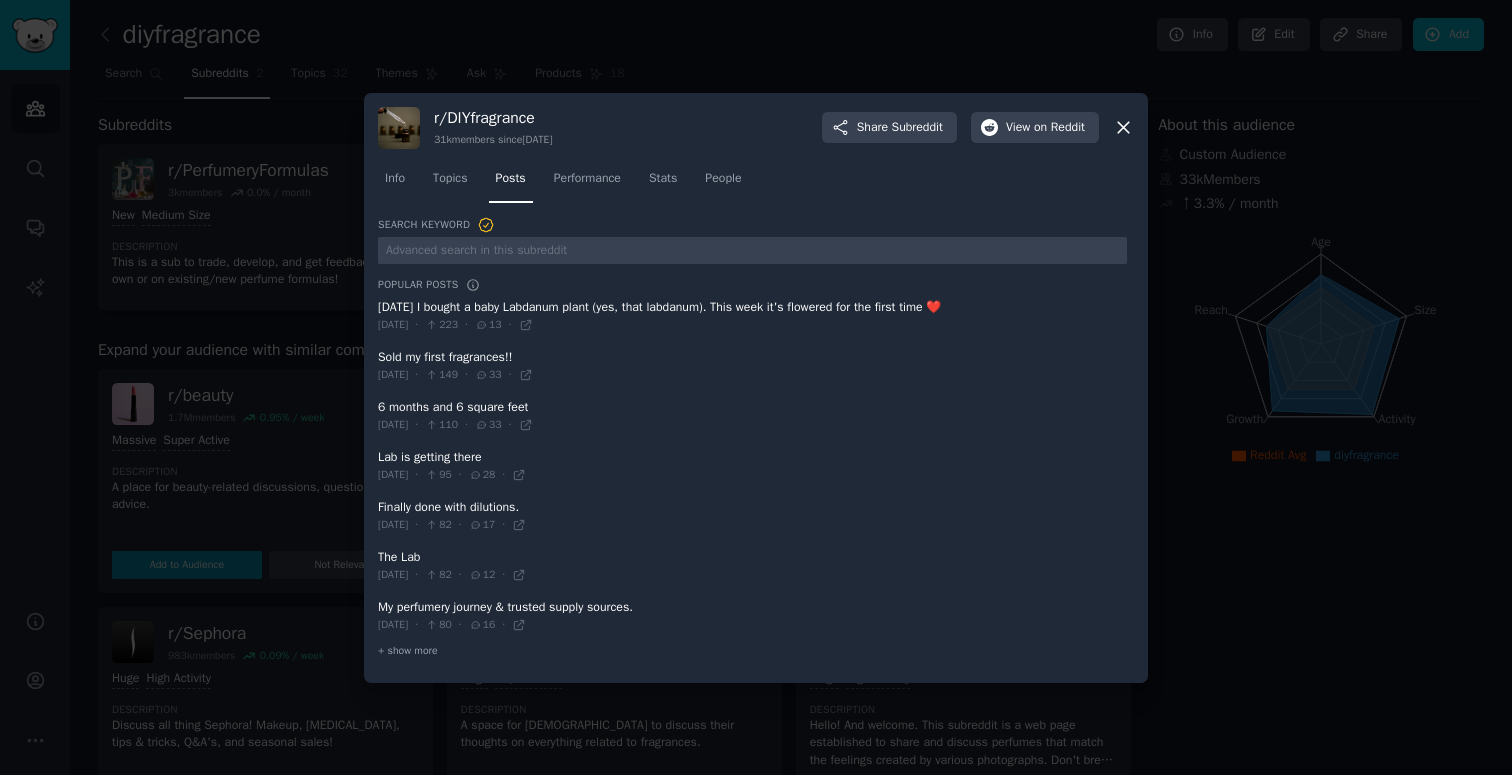 drag, startPoint x: 485, startPoint y: 306, endPoint x: 546, endPoint y: 301, distance: 61.204575 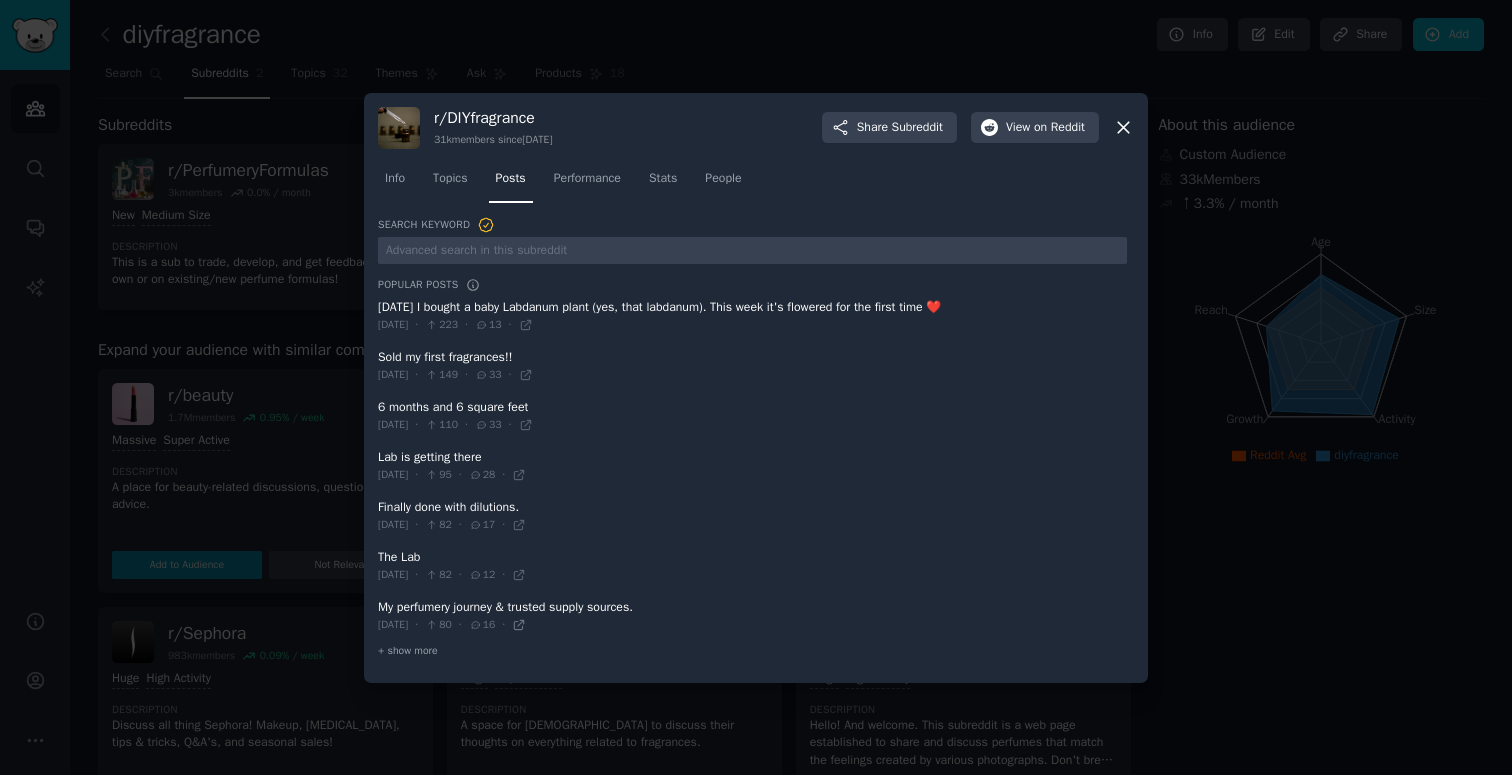 click 